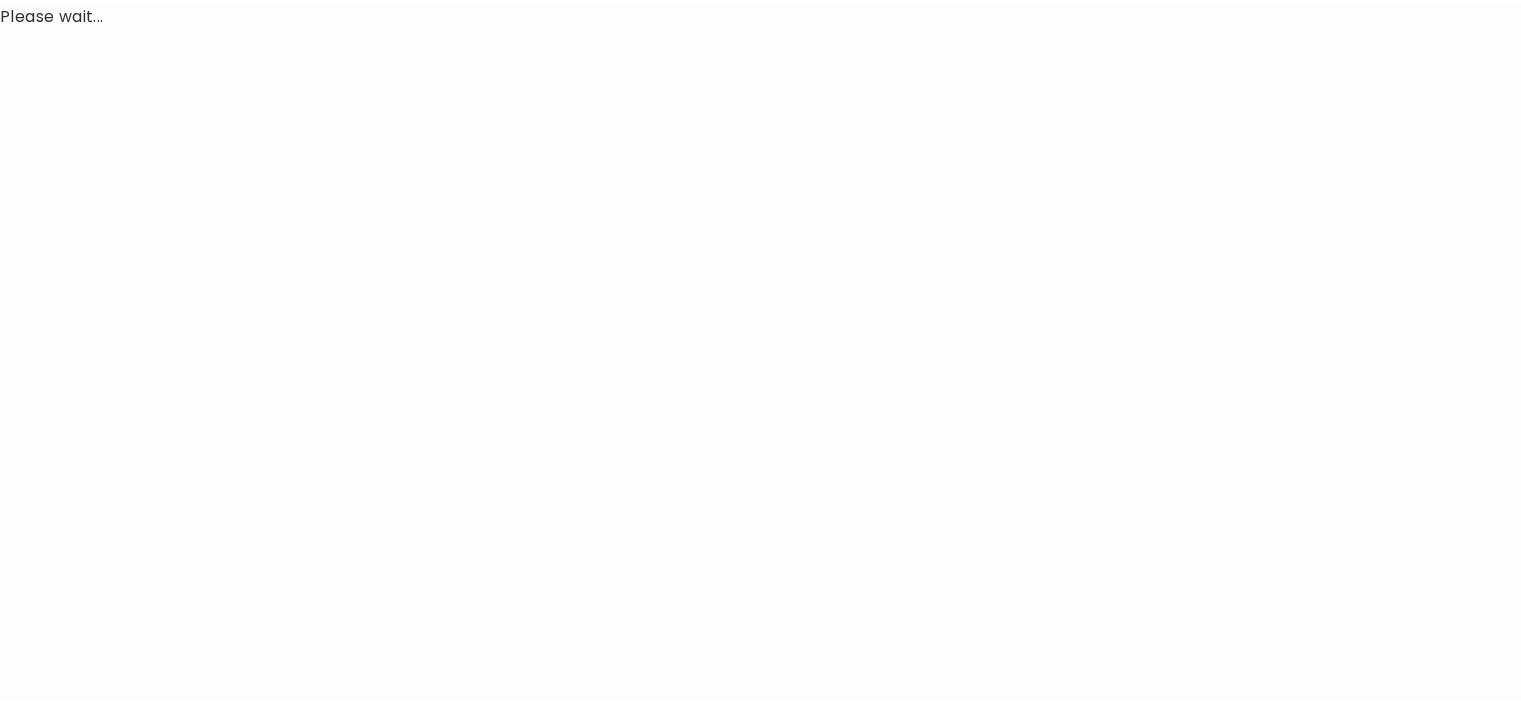 scroll, scrollTop: 0, scrollLeft: 0, axis: both 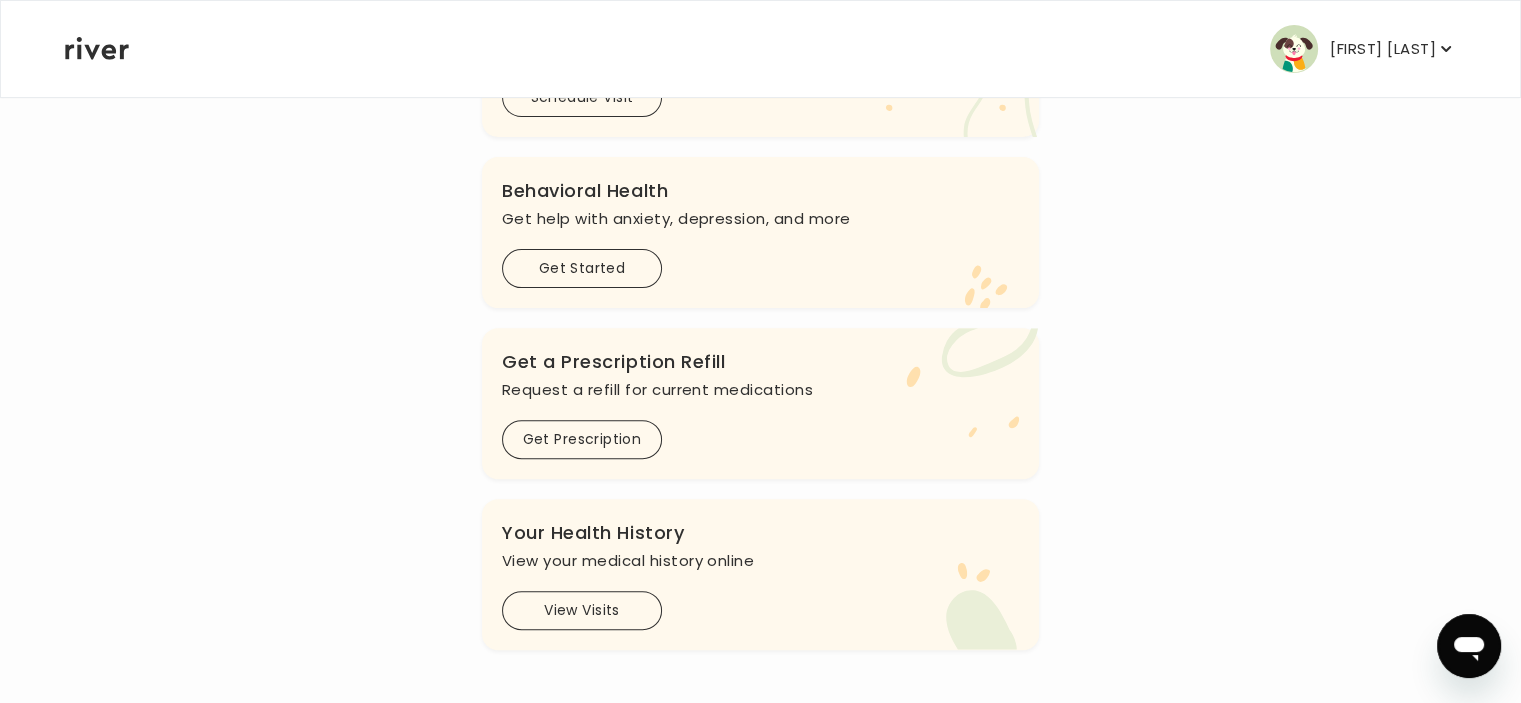 click on "[FIRST] [LAST]" at bounding box center [1383, 49] 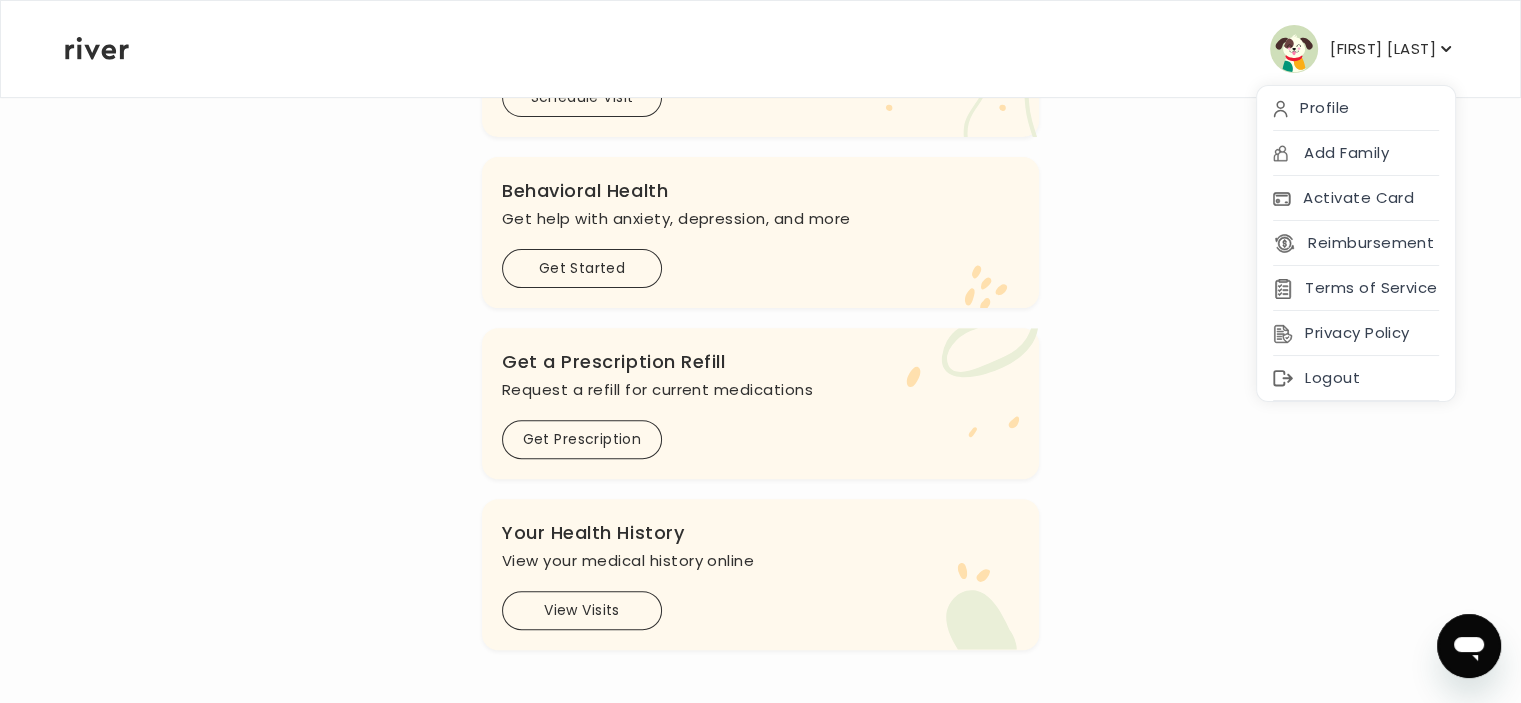 click on "Hi [FIRST] See a doctor, and get prescriptions, or review your benefits You have a  Question  from your Primary Care Provider. Click Here Plan Details Prescription Card Get Support
.cls-1 {
fill: #ffe0ae;
}
.cls-2 {
fill: #eaefd8;
}
River Health Legacy ACTIVE Employer Sponsored: Silicon Valley Technical Staffing
.cls-see {
fill: #eaefd8;
}
.cls-see-doctor {
fill: #ffe0ae;
}
See a Doc Online Connect with your dedicated primary care provider Get Treatment
.cls-clinic {
fill: #eaefd8;
}
.cls-clinic-appt {
fill: #ffe0ae;
}
Get a Clinic Appointment Book an appointment with a doctor near you Schedule Visit
.cls-1 {
fill: #ffe0ae;
}
Behavioral Health Get help with anxiety, depression, and more Get Started .cls-1{fill:#ffe0ae} Get a Prescription Refill Request a refill for current medications Get Prescription View Visits" at bounding box center (760, 94) 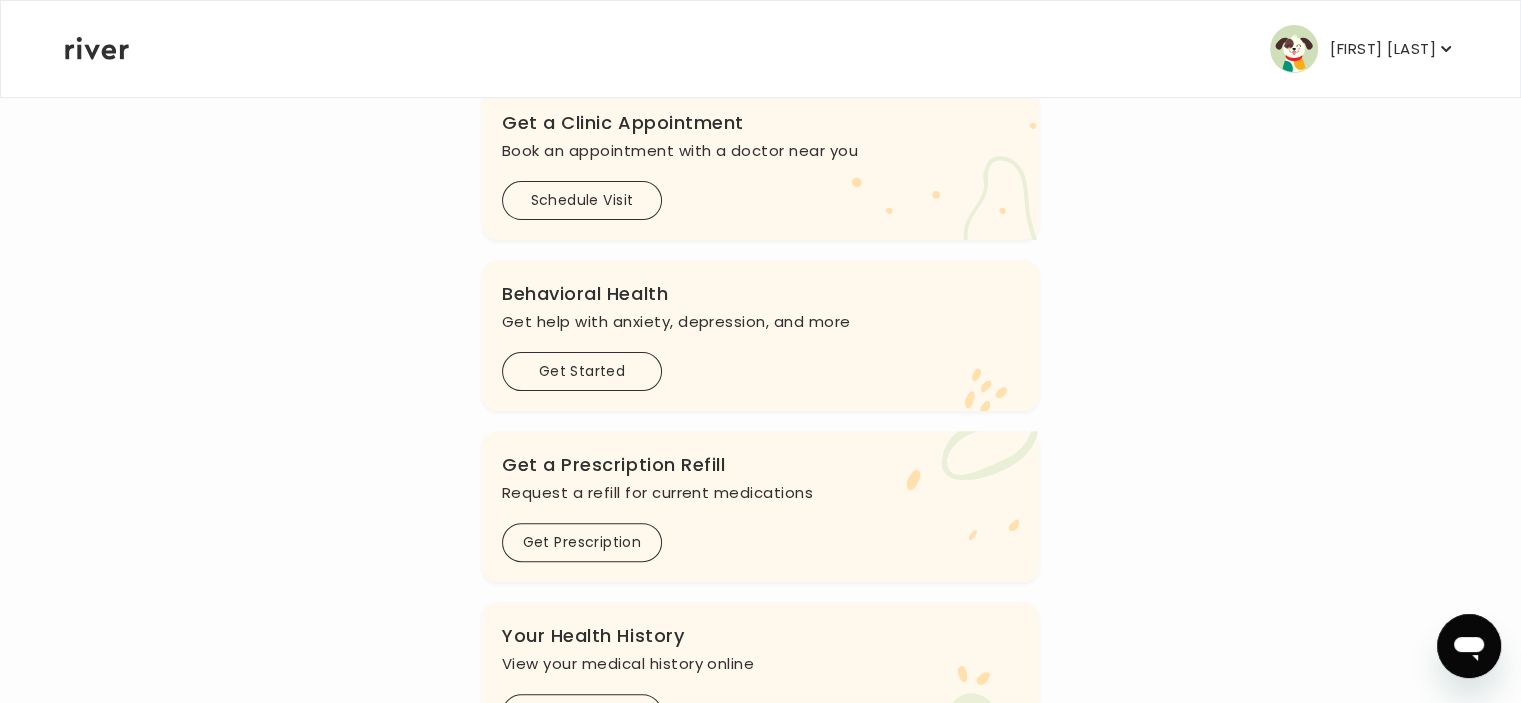 scroll, scrollTop: 0, scrollLeft: 0, axis: both 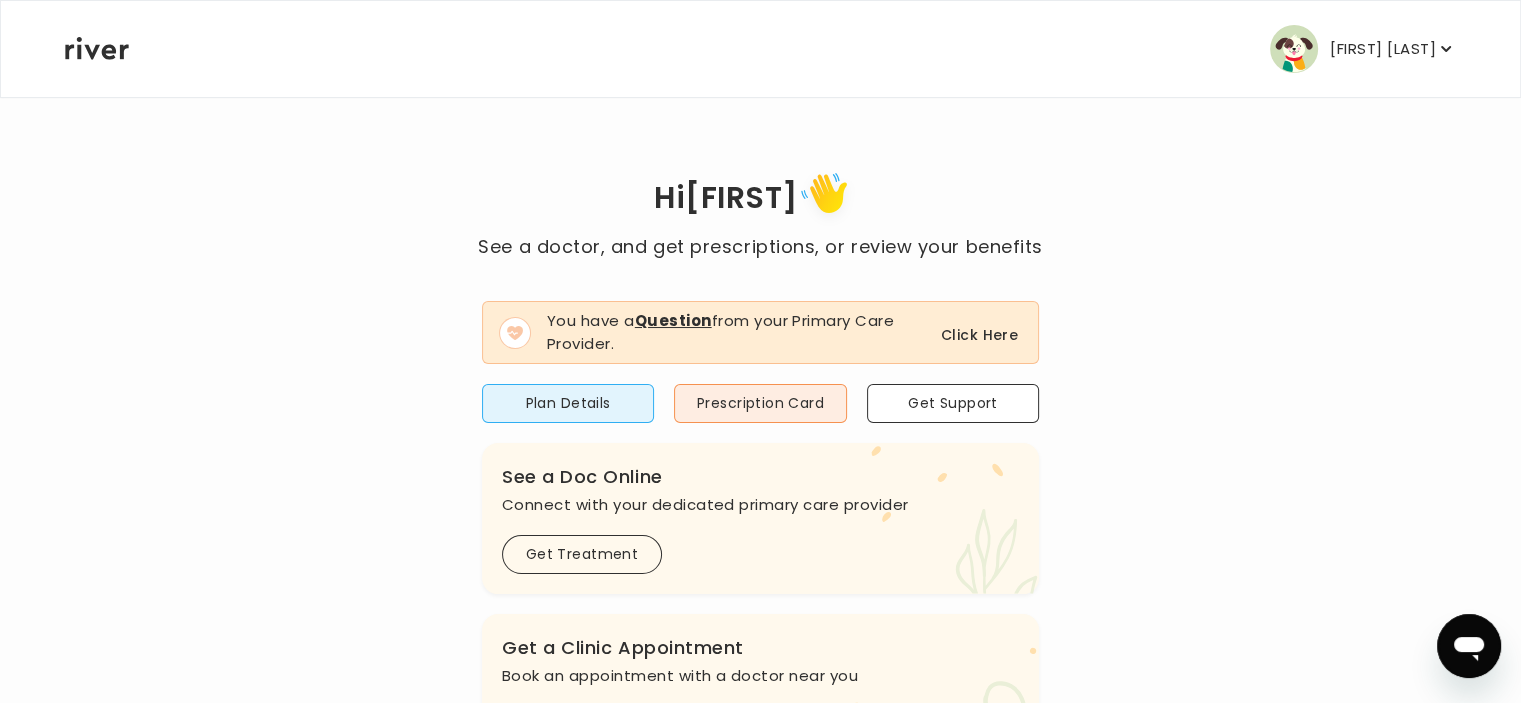click on "Click Here" at bounding box center [979, 335] 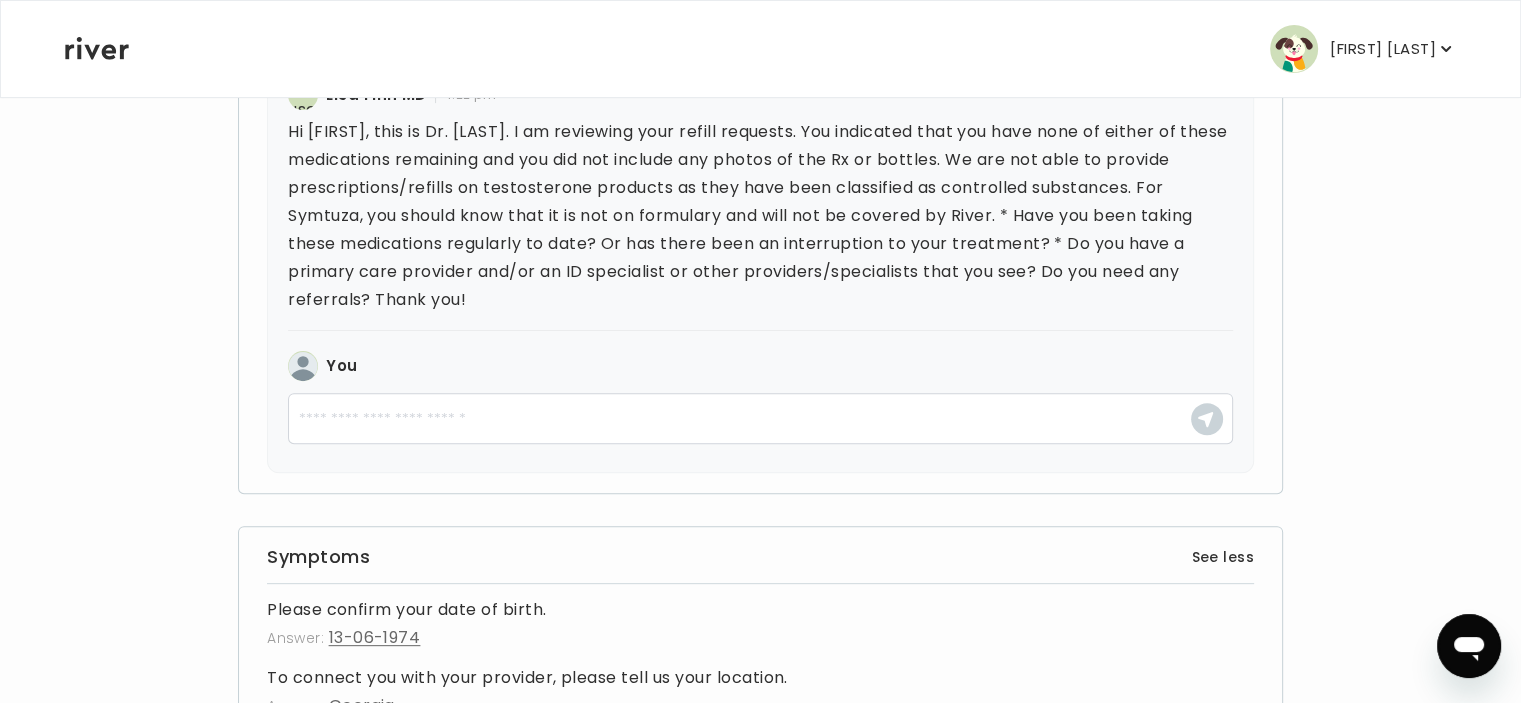 scroll, scrollTop: 600, scrollLeft: 0, axis: vertical 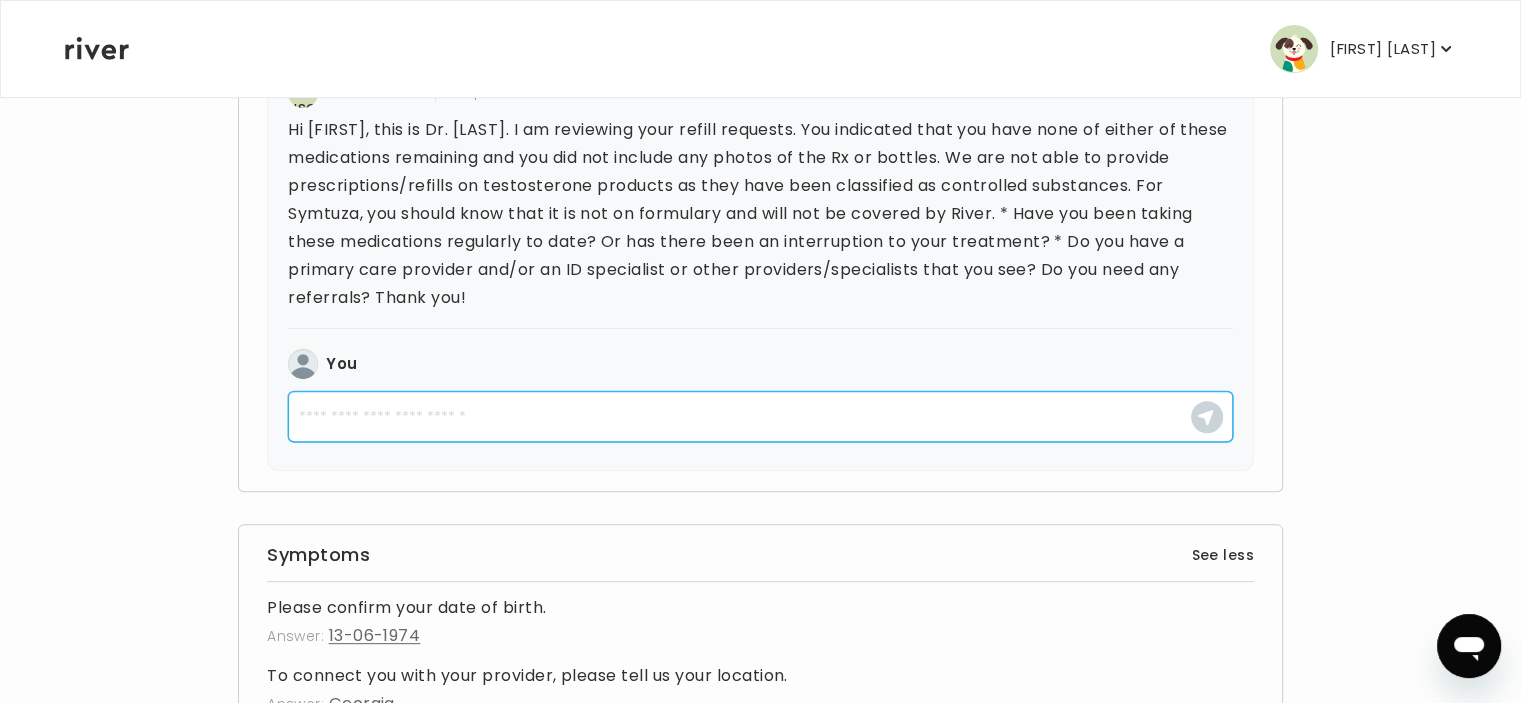 click at bounding box center (760, 416) 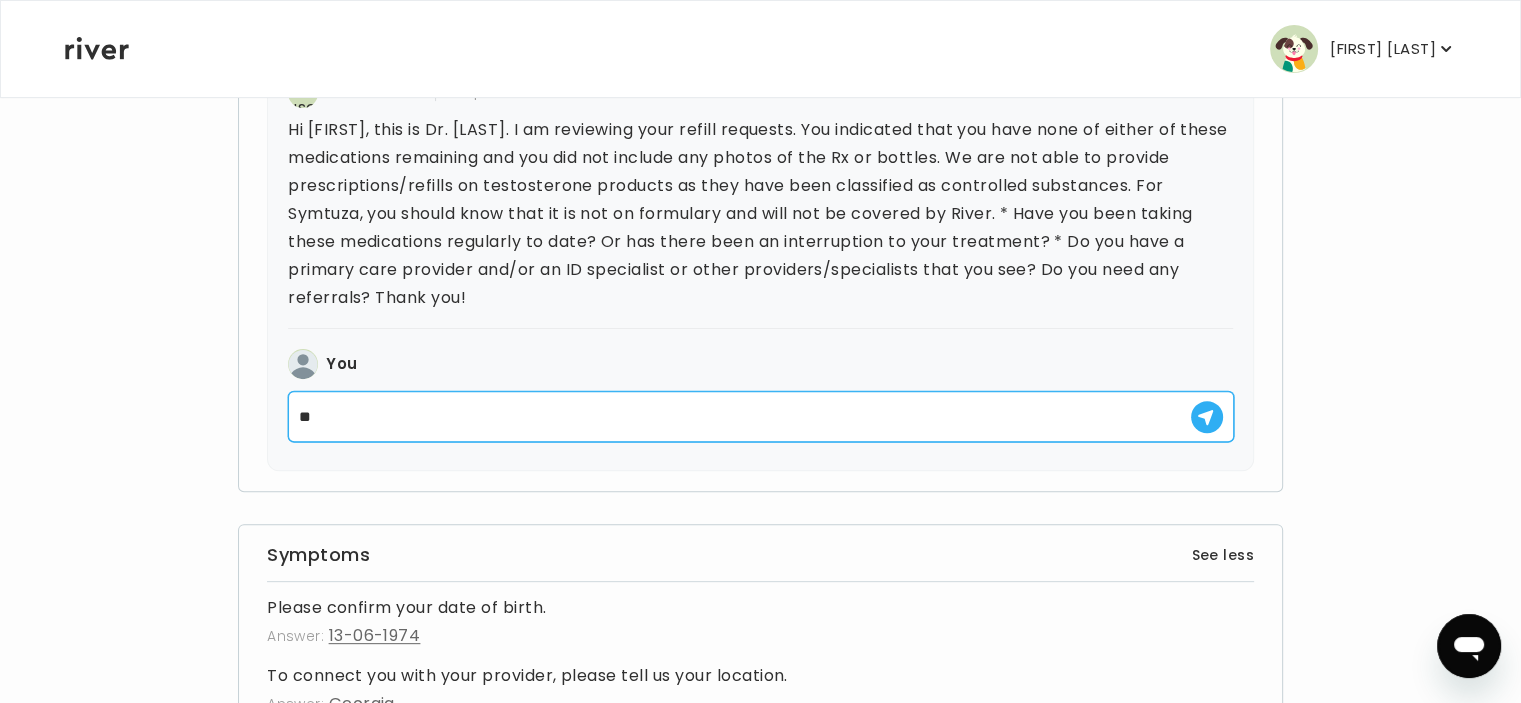 type on "*" 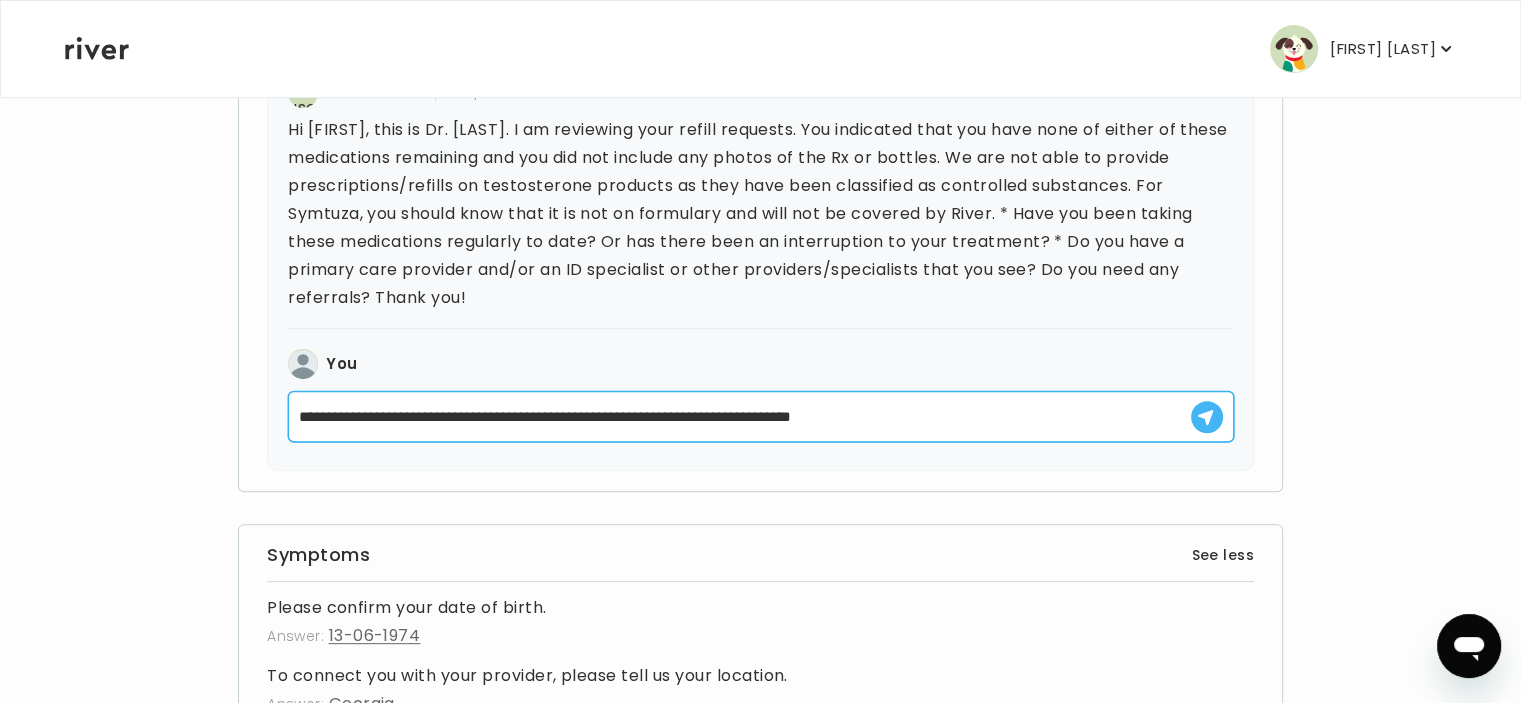type on "**********" 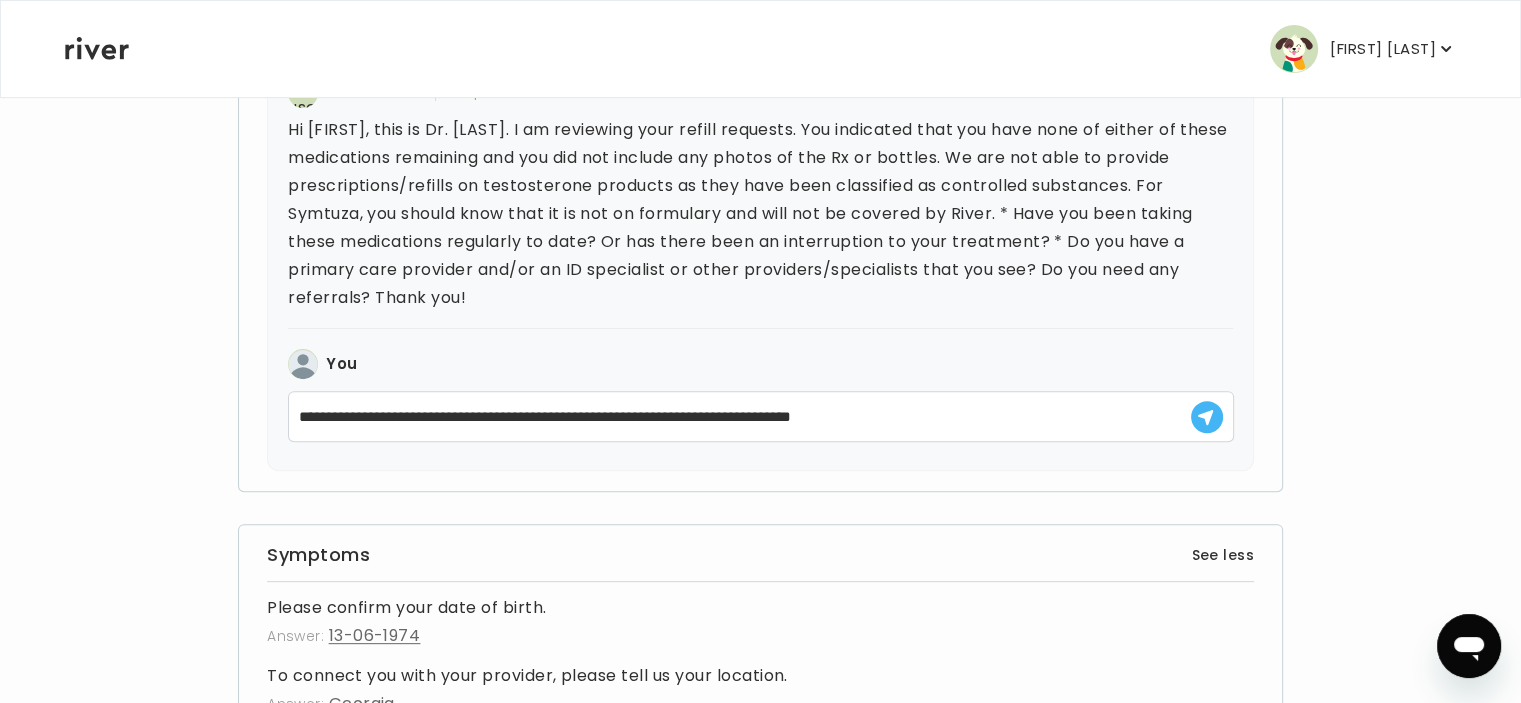 click at bounding box center (1207, 417) 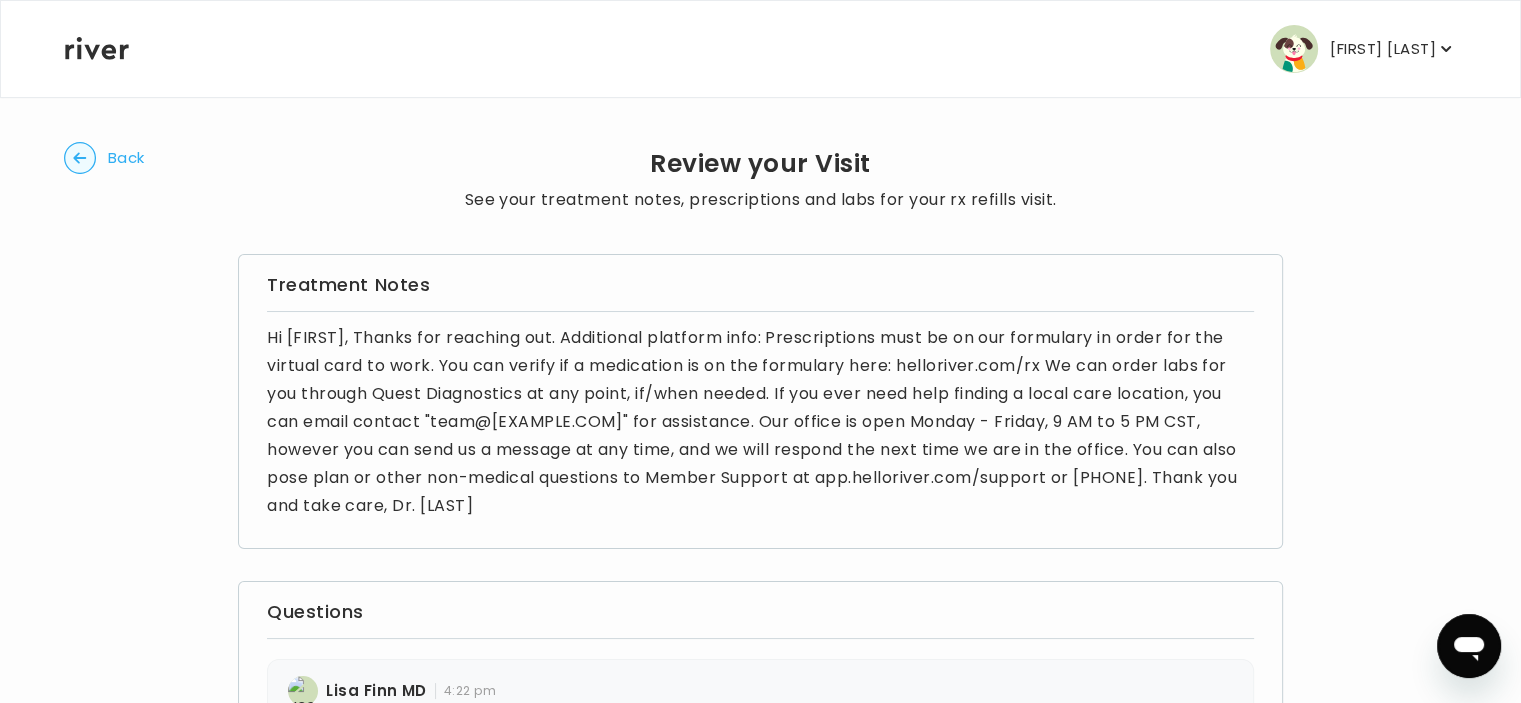 scroll, scrollTop: 0, scrollLeft: 0, axis: both 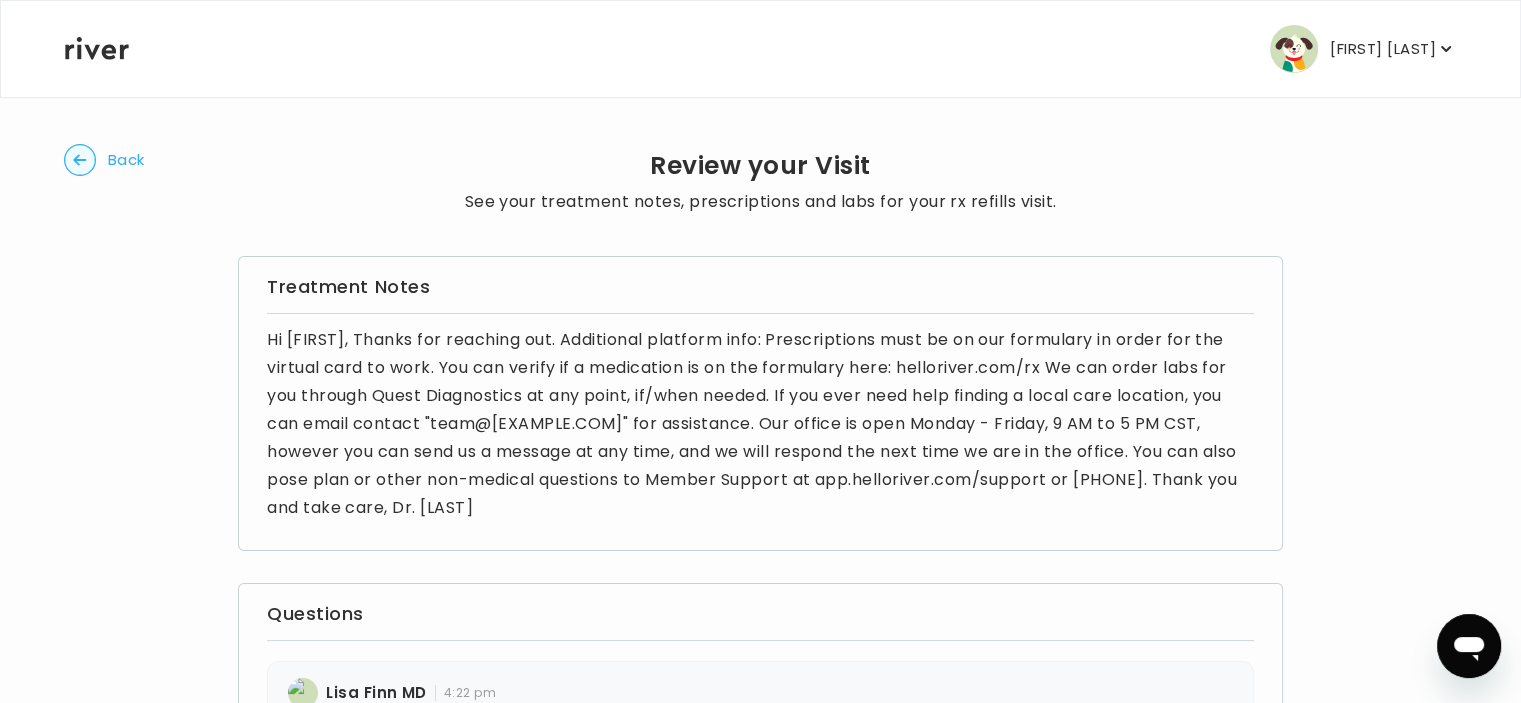 click on "[FIRST] [LAST]" at bounding box center (1383, 49) 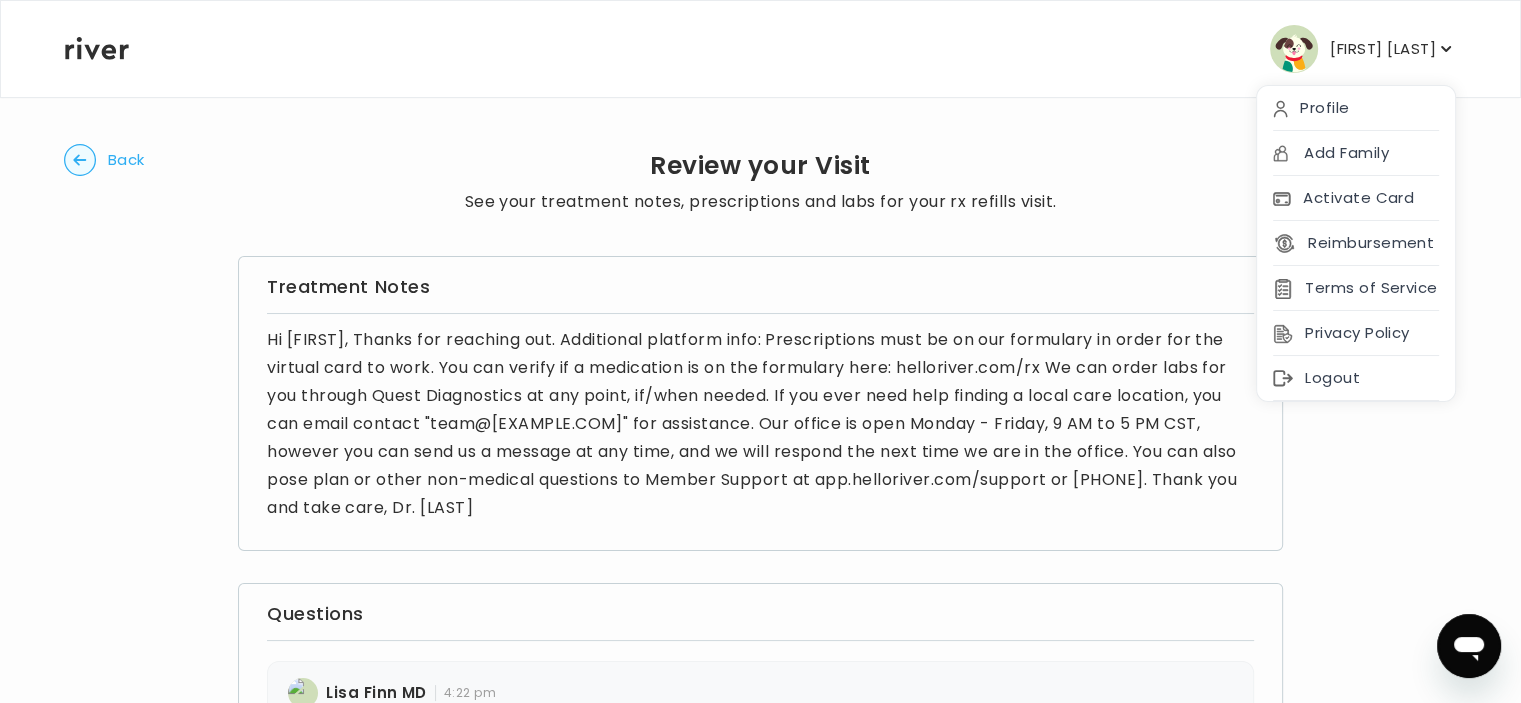 click on "Hi [FIRST],
Thanks for reaching out.
Additional platform info:
Prescriptions must be on our formulary in order for the virtual card to work. You can verify if a medication is on the formulary here: helloriver.com/rx
We can order labs for you through Quest Diagnostics at any point, if/when needed.
If you ever need help finding a local care location, you can email contact "team@[EXAMPLE.COM]" for assistance. Our office is open Monday - Friday, 9 AM to 5 PM CST, however you can send us a message at any time, and we will respond the next time we are in the office. You can also pose plan or other non-medical questions to Member Support at app.helloriver.com/support or [PHONE].
Thank you and take care,
Dr. [LAST]" at bounding box center (760, 424) 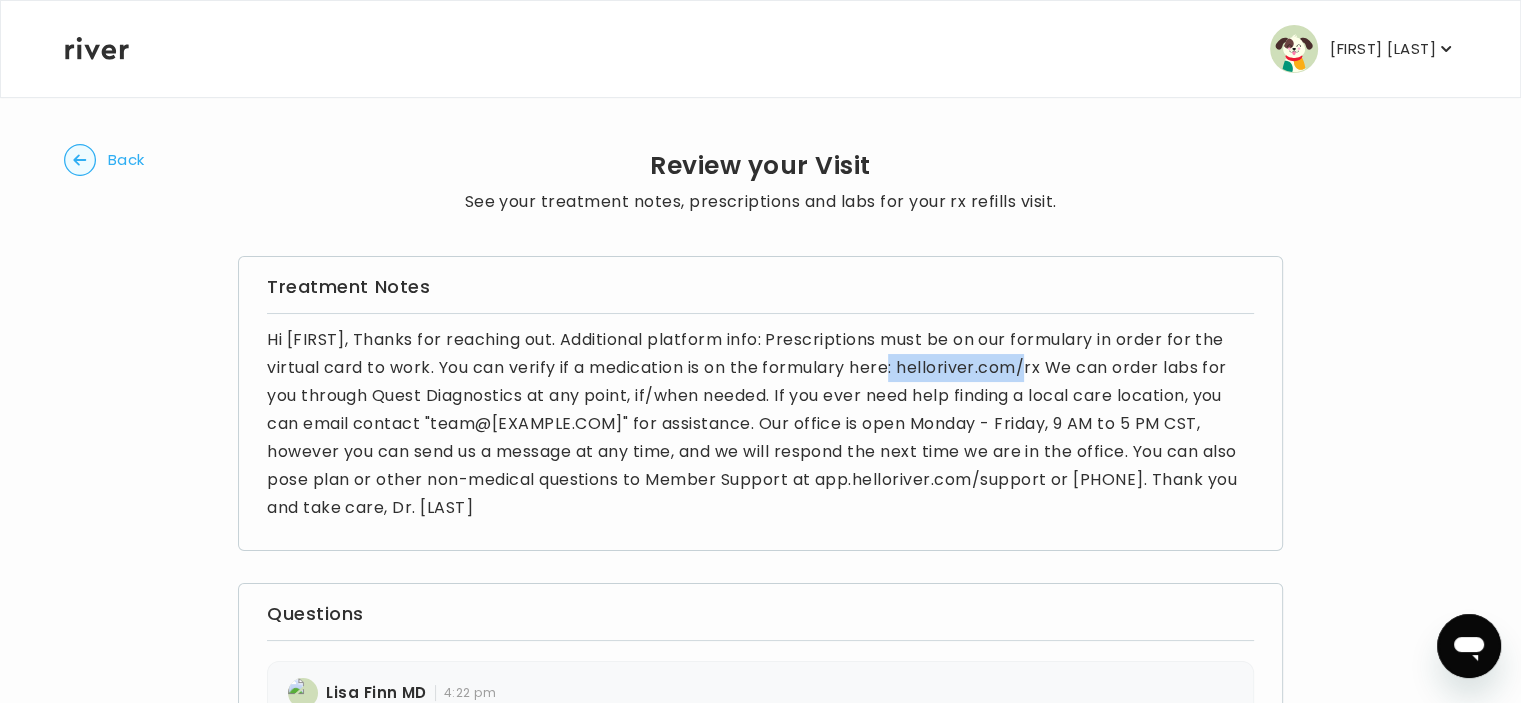 drag, startPoint x: 904, startPoint y: 364, endPoint x: 1043, endPoint y: 357, distance: 139.17615 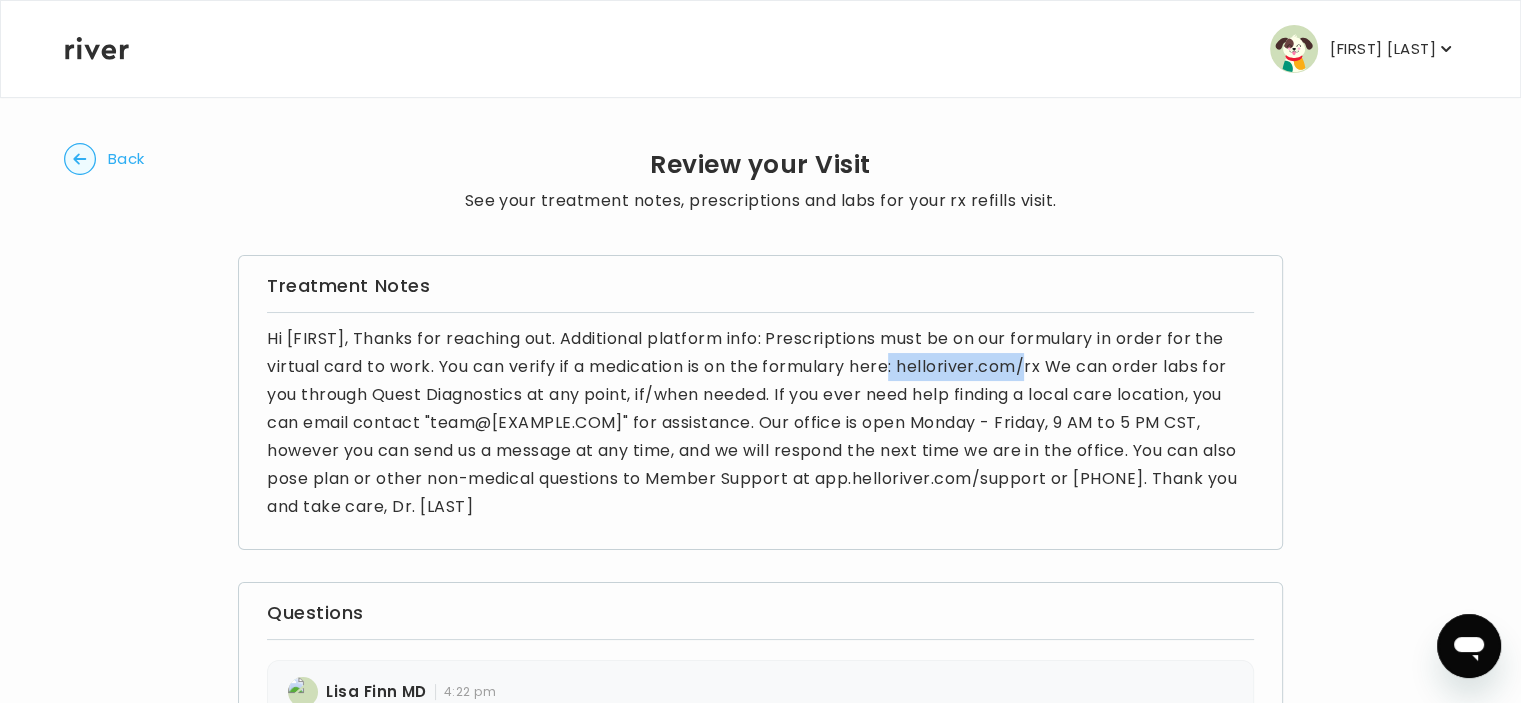 scroll, scrollTop: 0, scrollLeft: 0, axis: both 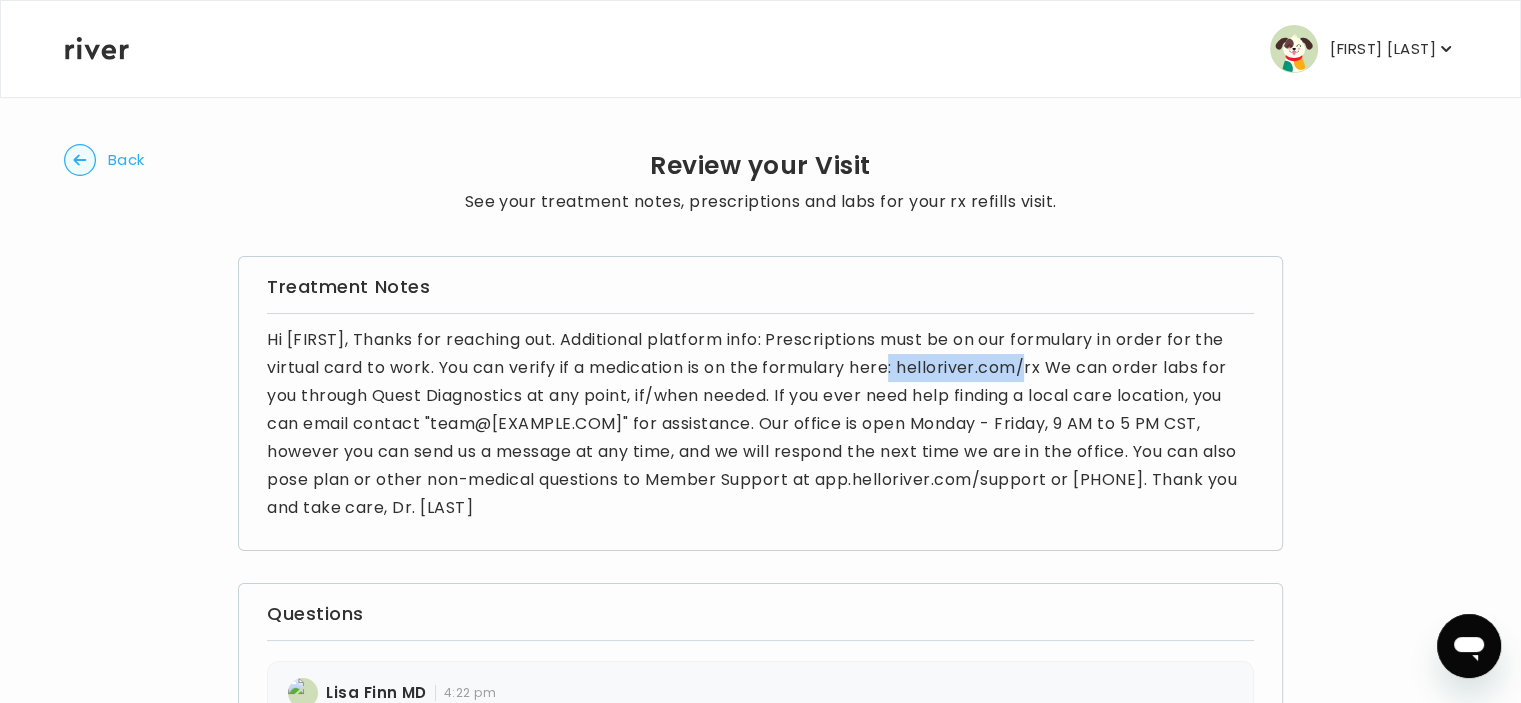 click on "Back" at bounding box center [126, 160] 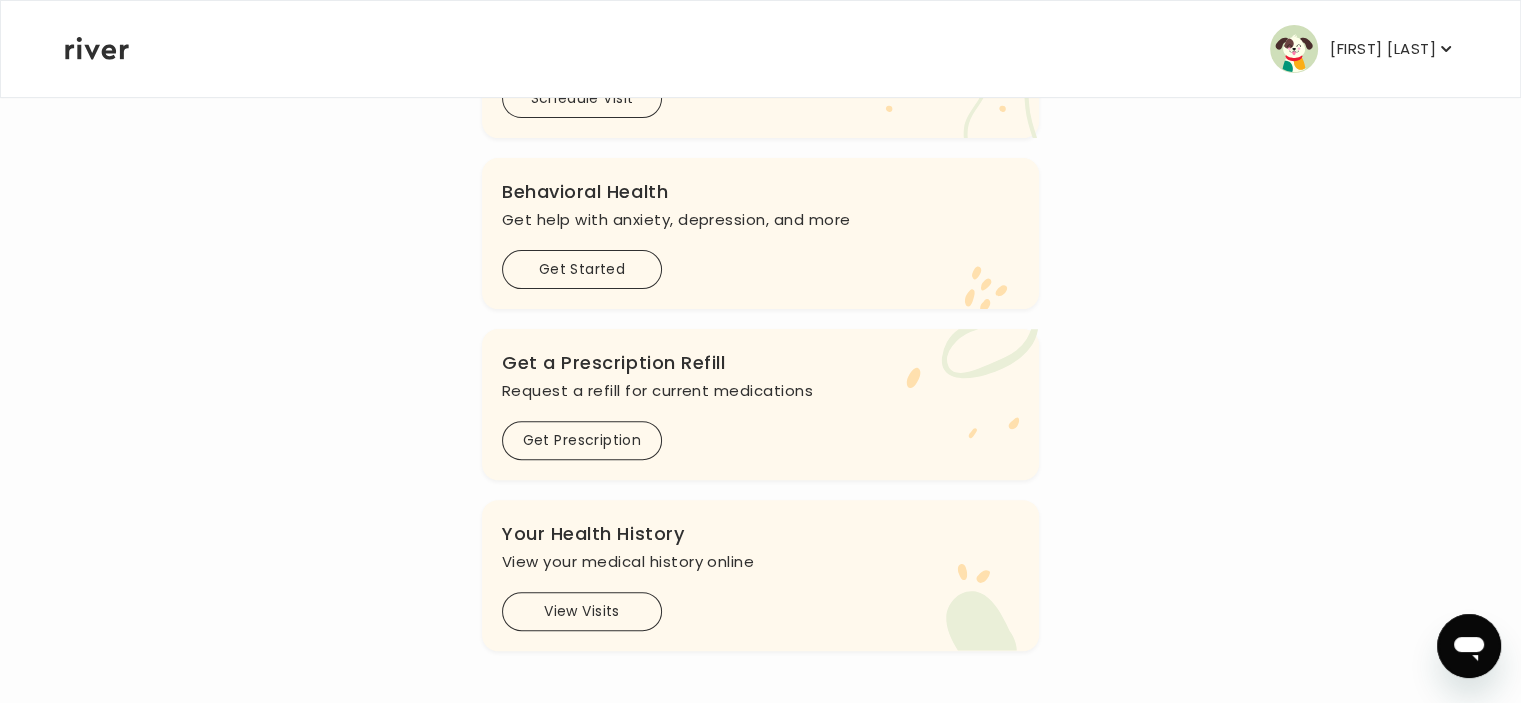 scroll, scrollTop: 615, scrollLeft: 0, axis: vertical 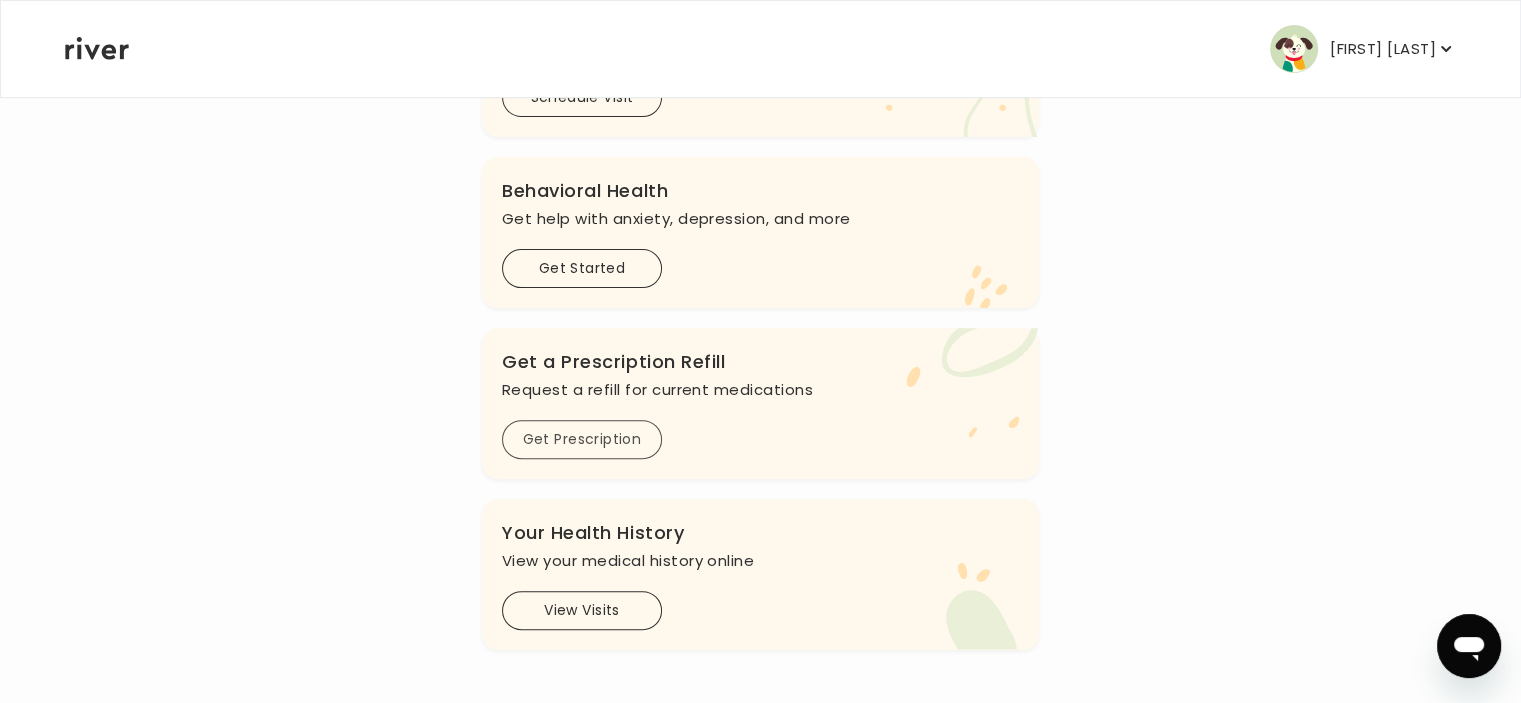 click on "Get Prescription" at bounding box center (582, 439) 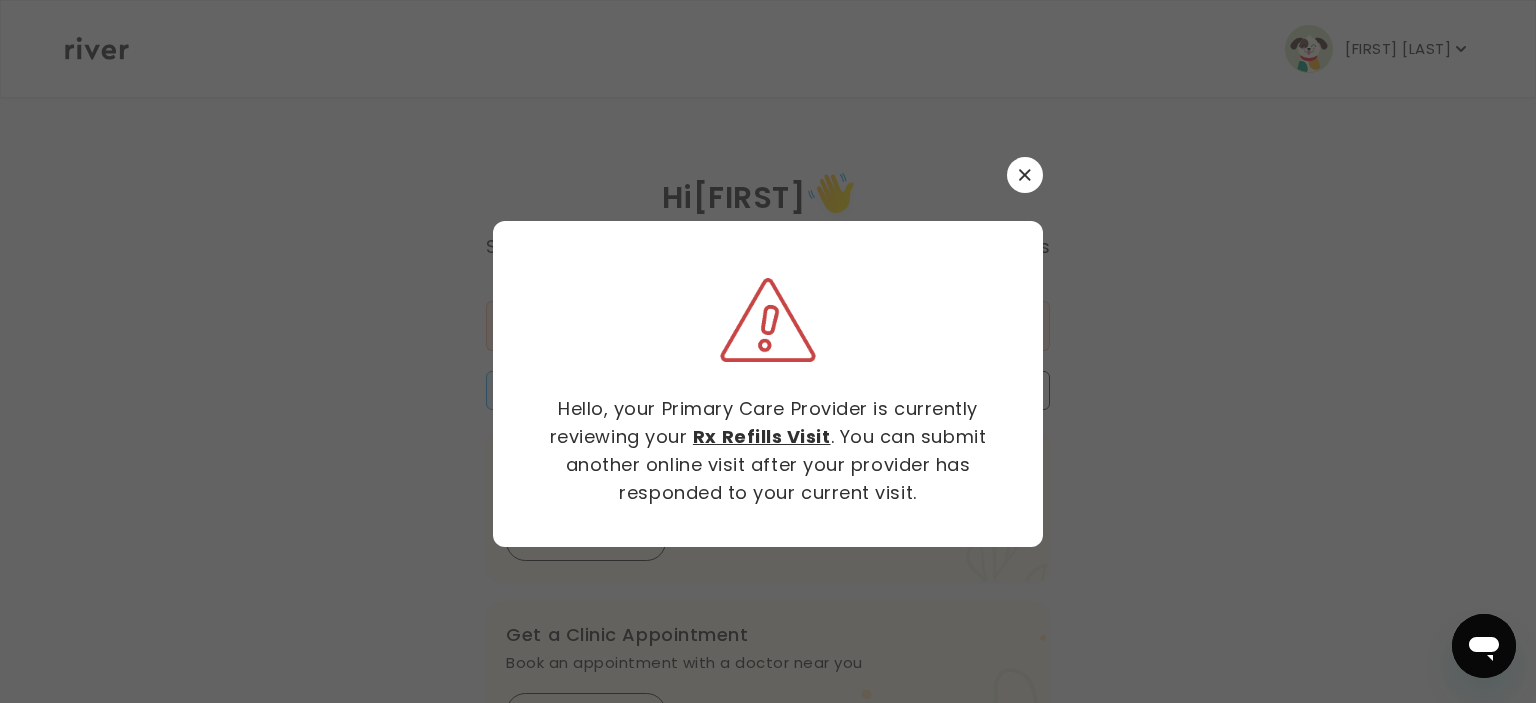 click 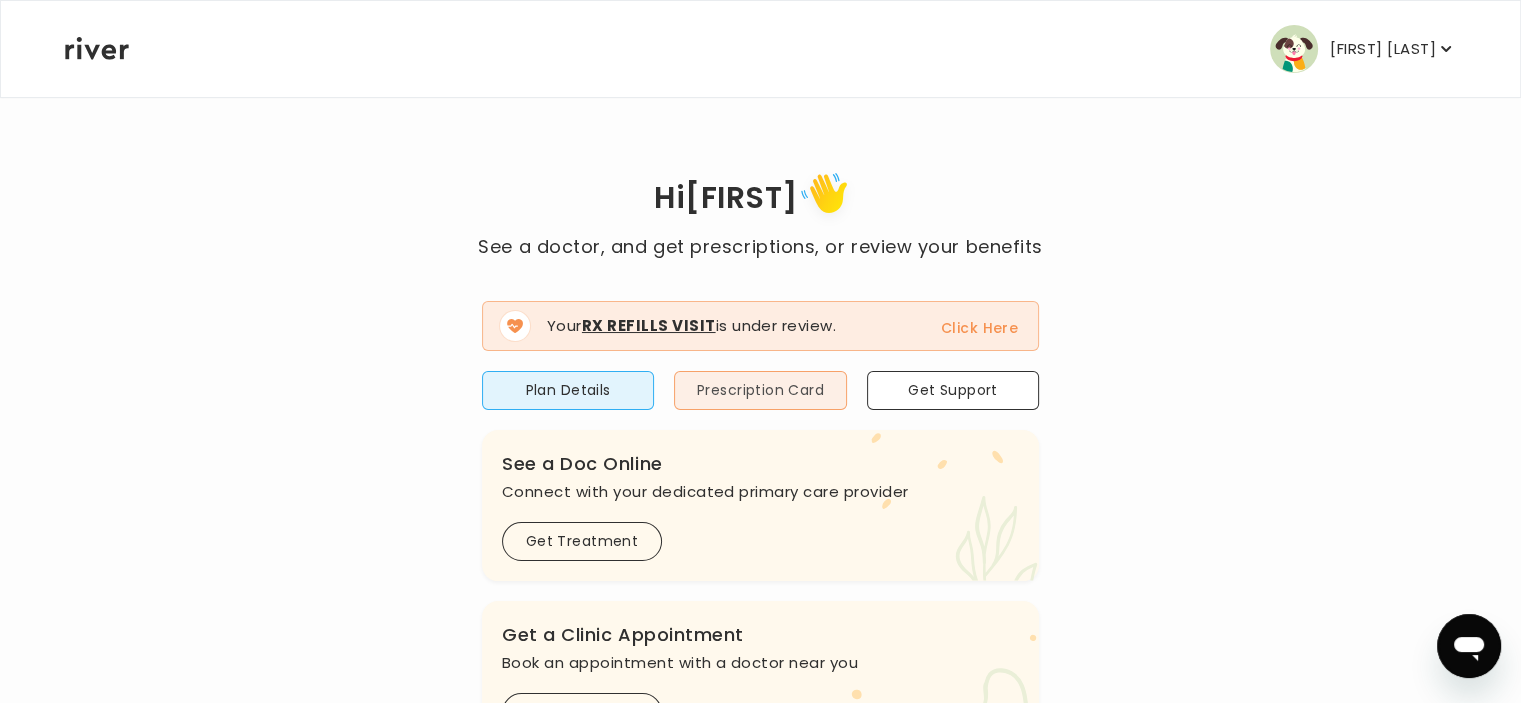 click on "Prescription Card" at bounding box center [760, 390] 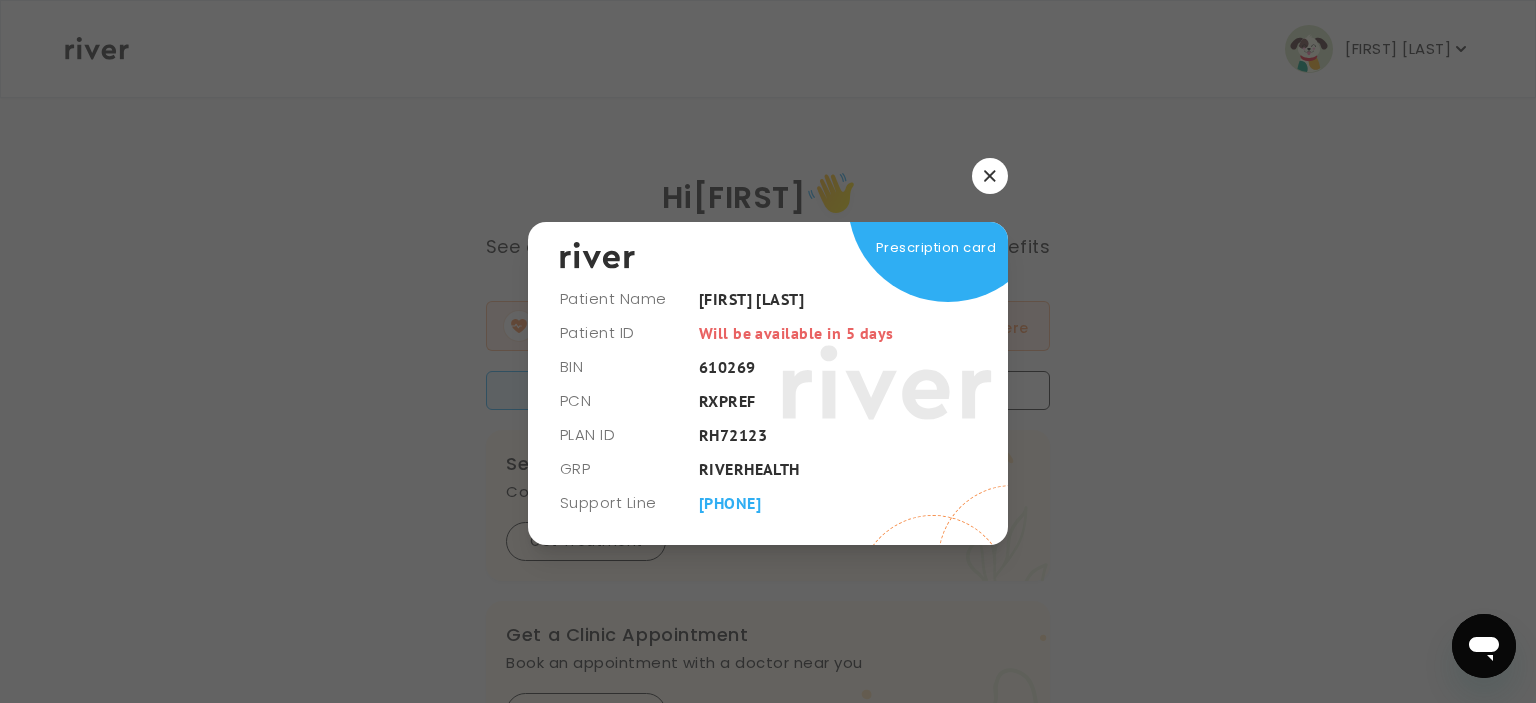 click 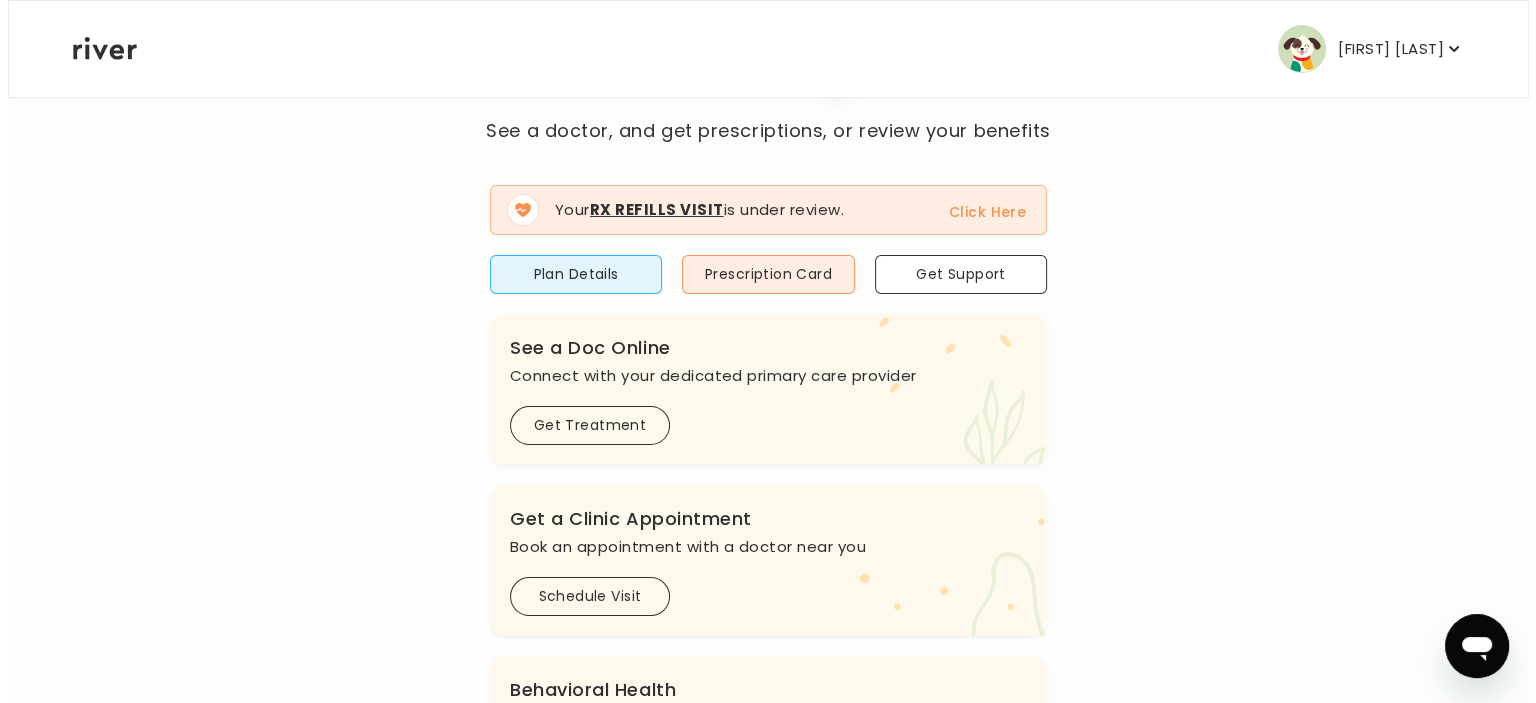scroll, scrollTop: 0, scrollLeft: 0, axis: both 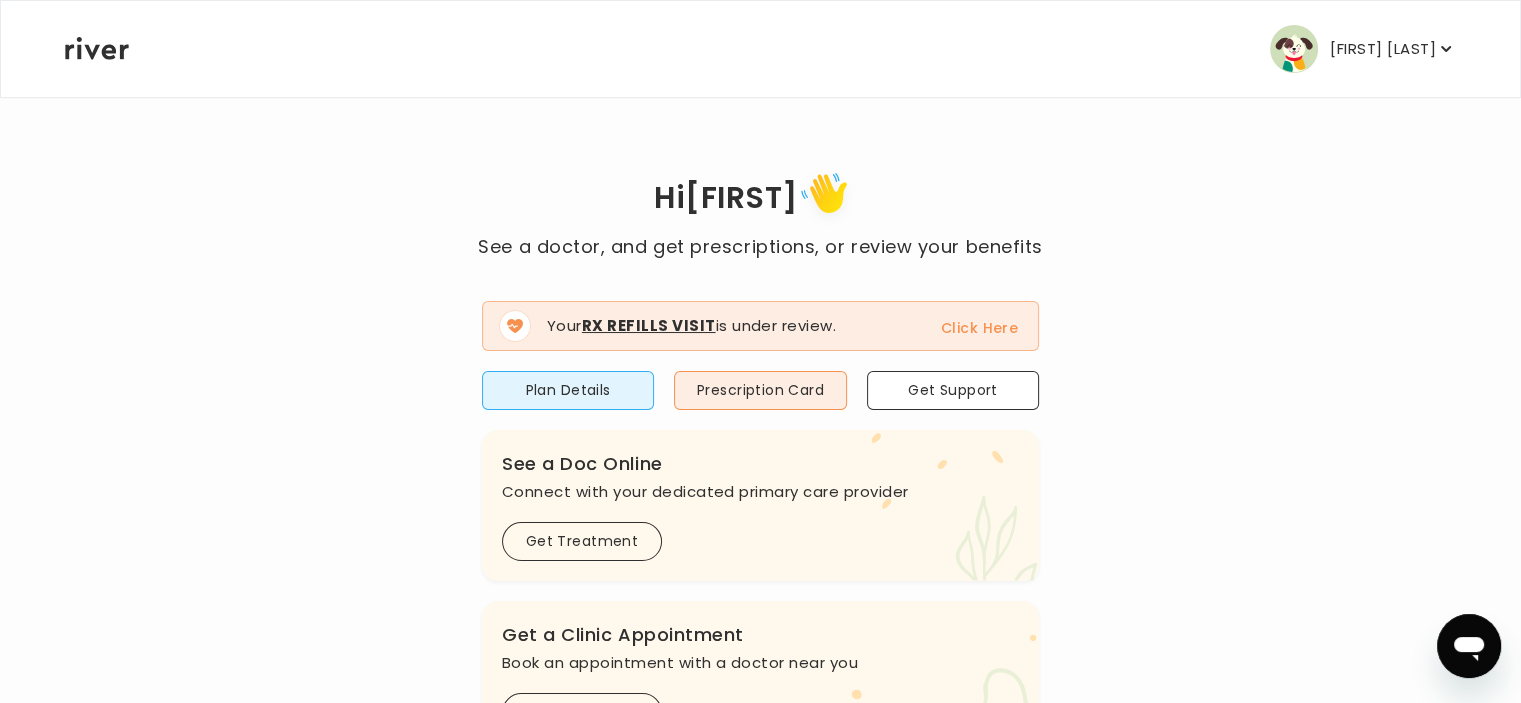 click 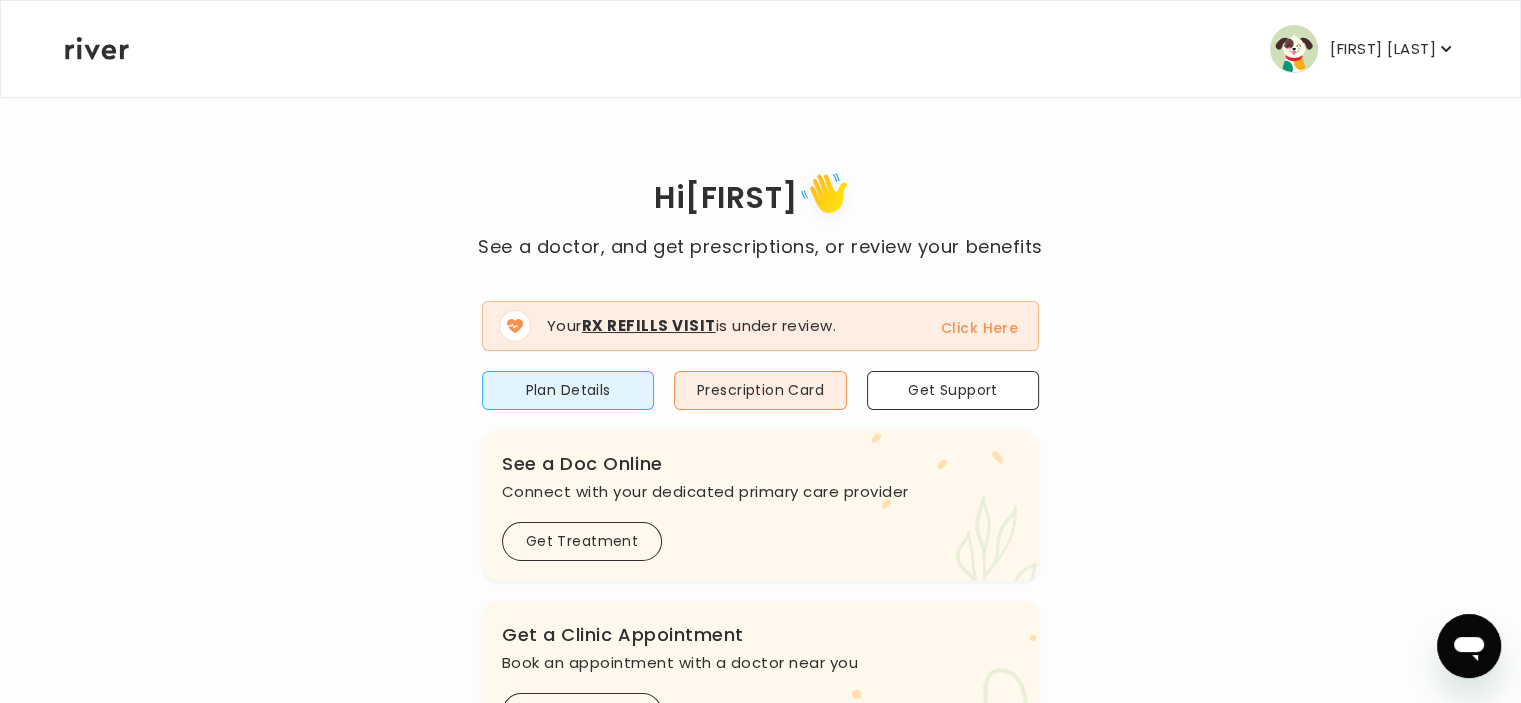 click on "Hi [FIRST] See a doctor, and get prescriptions, or review your benefits Your  Rx Refills Visit  is under review. Click Here Plan Details Prescription Card Get Support
.cls-1 {
fill: #ffe0ae;
}
.cls-2 {
fill: #eaefd8;
}
River Health Legacy ACTIVE Employer Sponsored: Silicon Valley Technical Staffing
.cls-see {
fill: #eaefd8;
}
.cls-see-doctor {
fill: #ffe0ae;
}
See a Doc Online Connect with your dedicated primary care provider Get Treatment
.cls-clinic {
fill: #eaefd8;
}
.cls-clinic-appt {
fill: #ffe0ae;
}
Get a Clinic Appointment Book an appointment with a doctor near you Schedule Visit
.cls-1 {
fill: #ffe0ae;
}
Behavioral Health Get help with anxiety, depression, and more Get Started .cls-1{fill:#ffe0ae} Get a Prescription Refill Request a refill for current medications Get Prescription Your Health History View Visits" at bounding box center [760, 715] 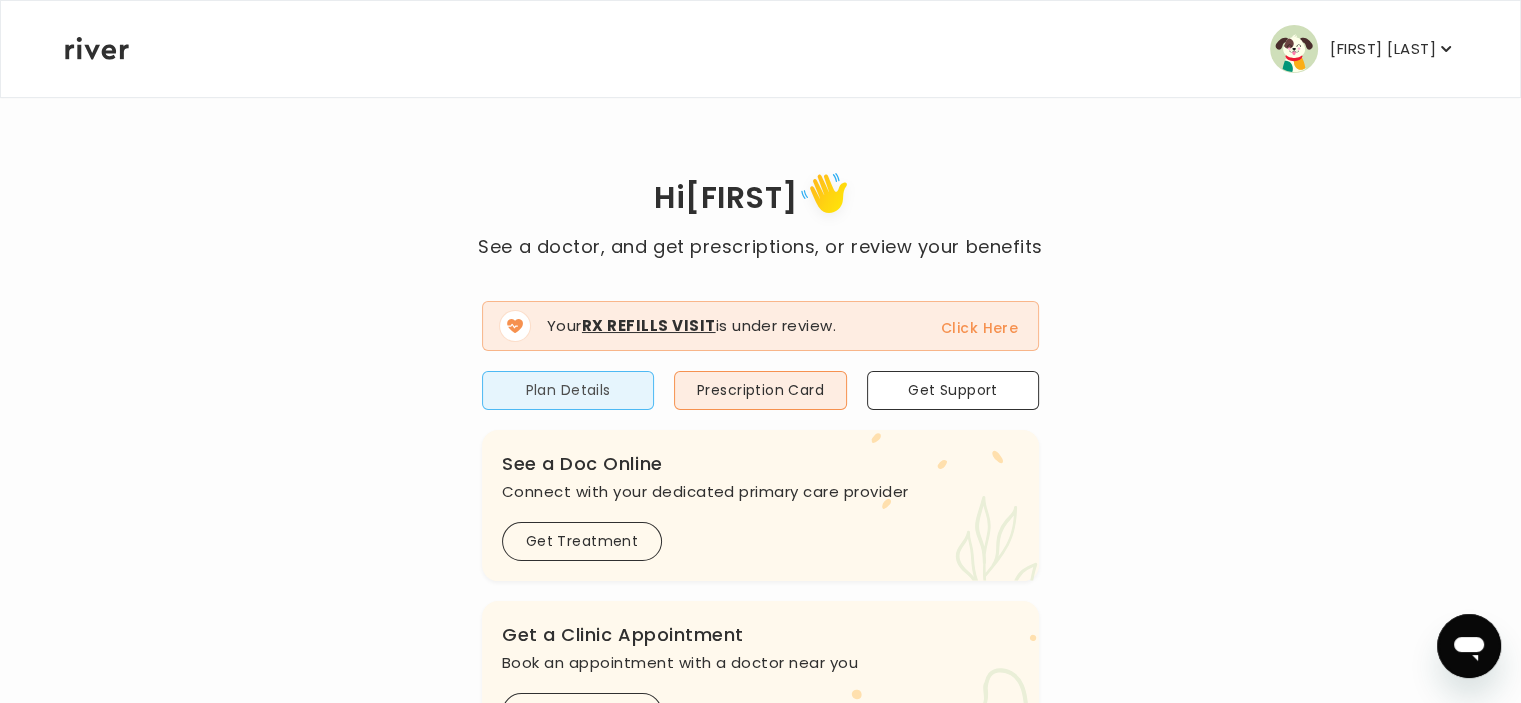 click on "Plan Details" at bounding box center [568, 390] 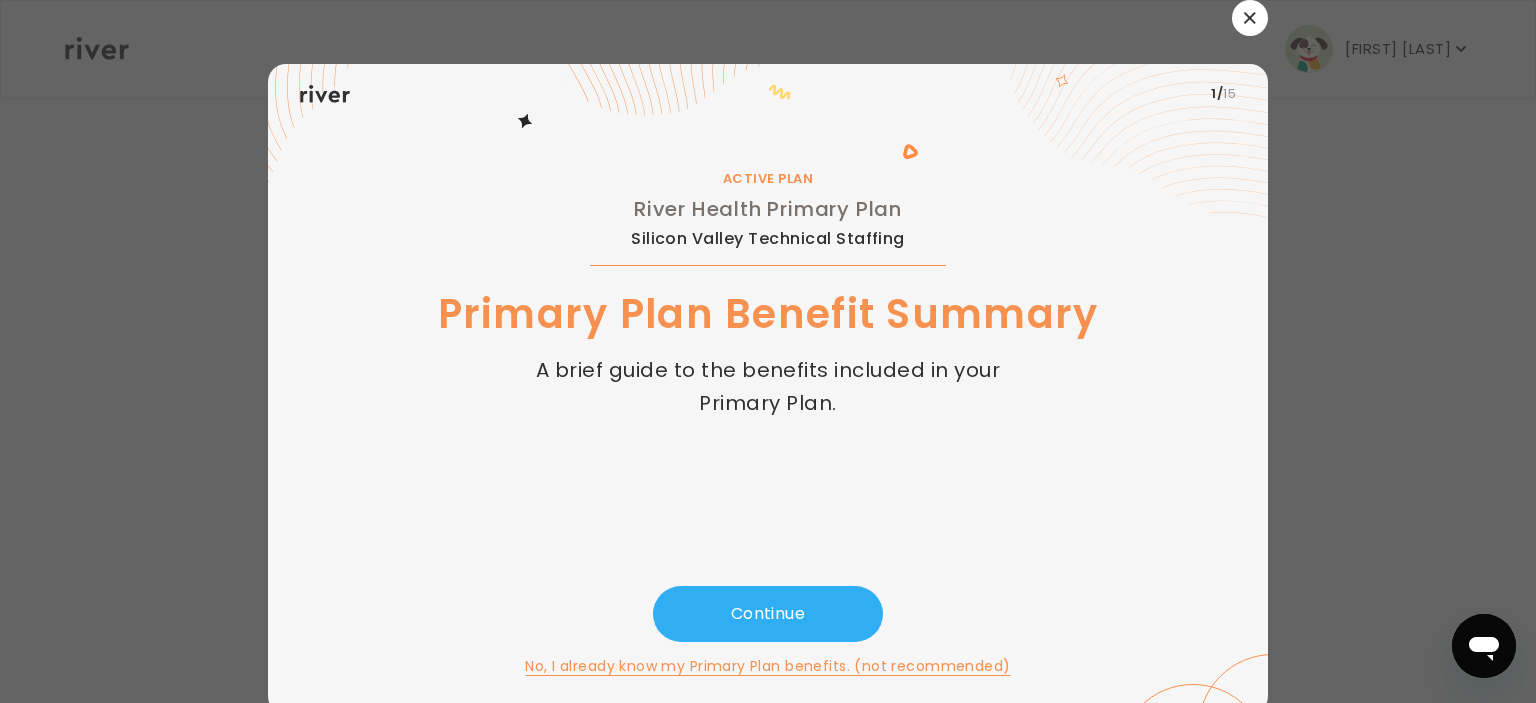 scroll, scrollTop: 11, scrollLeft: 0, axis: vertical 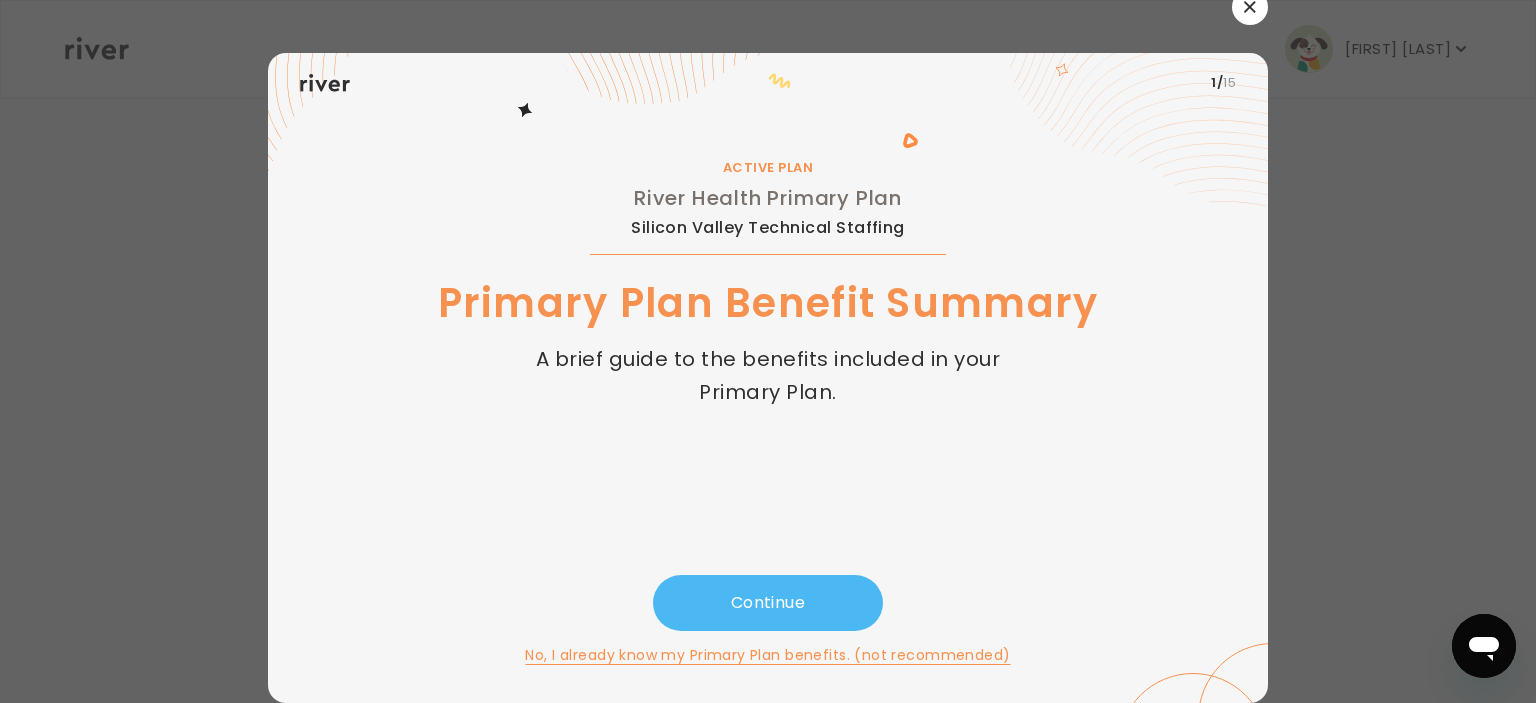 click on "Continue" at bounding box center (768, 603) 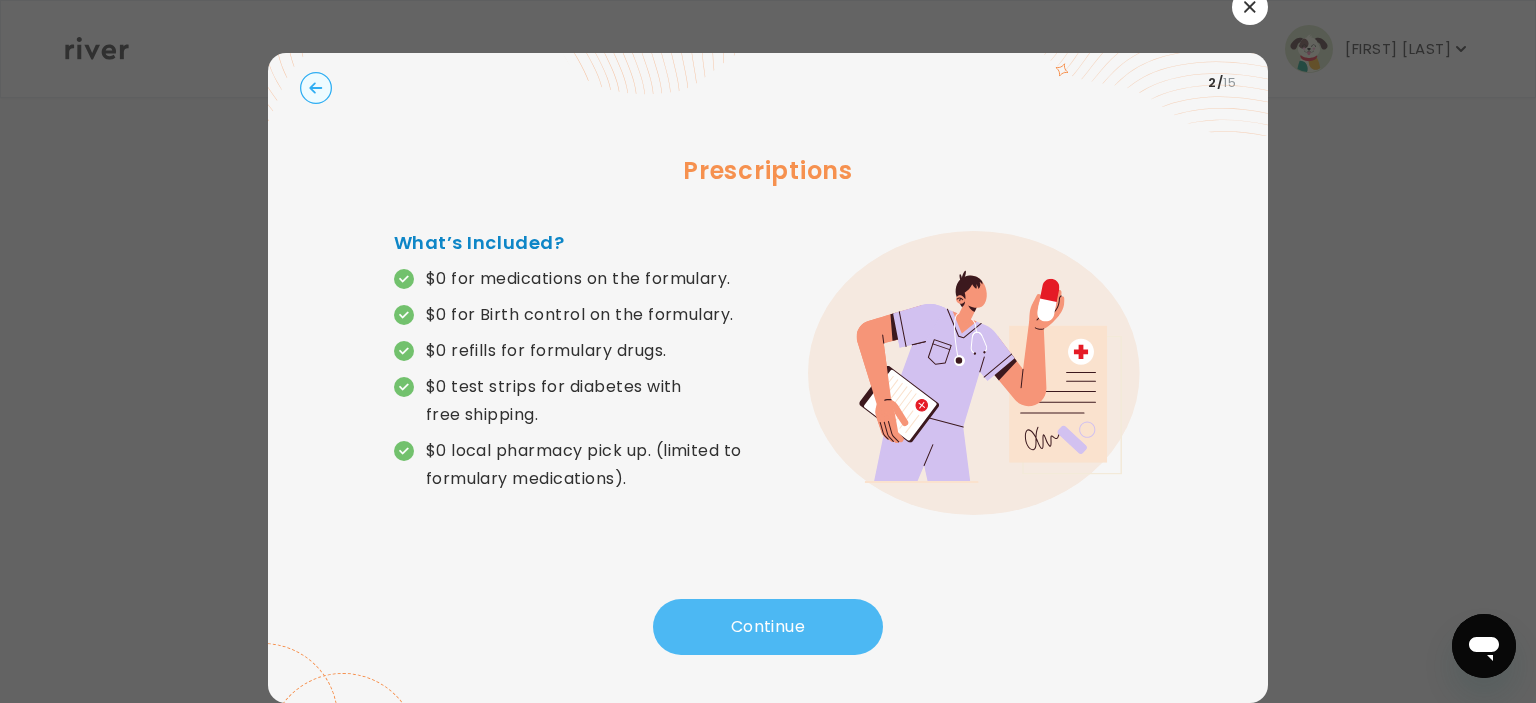 click on "Continue" at bounding box center [768, 627] 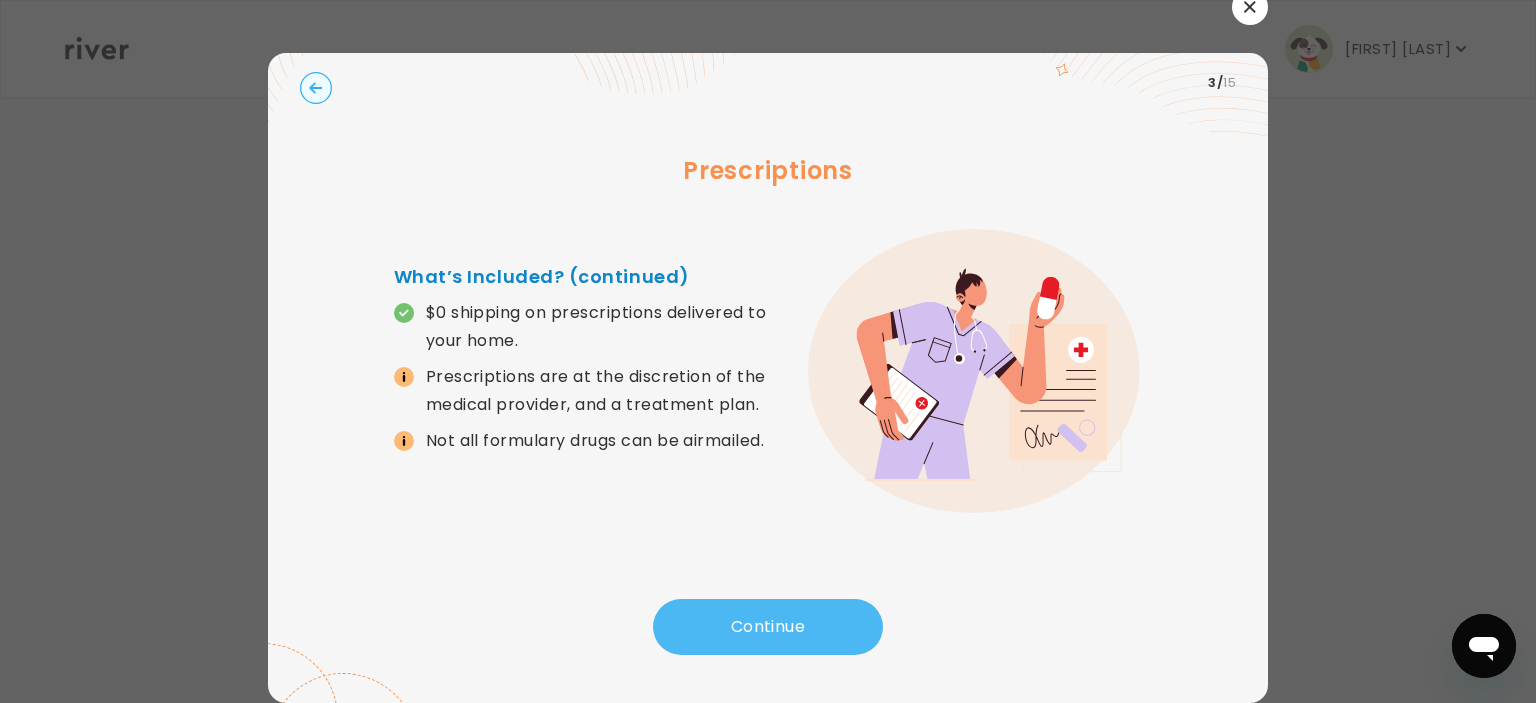click on "Continue" at bounding box center [768, 627] 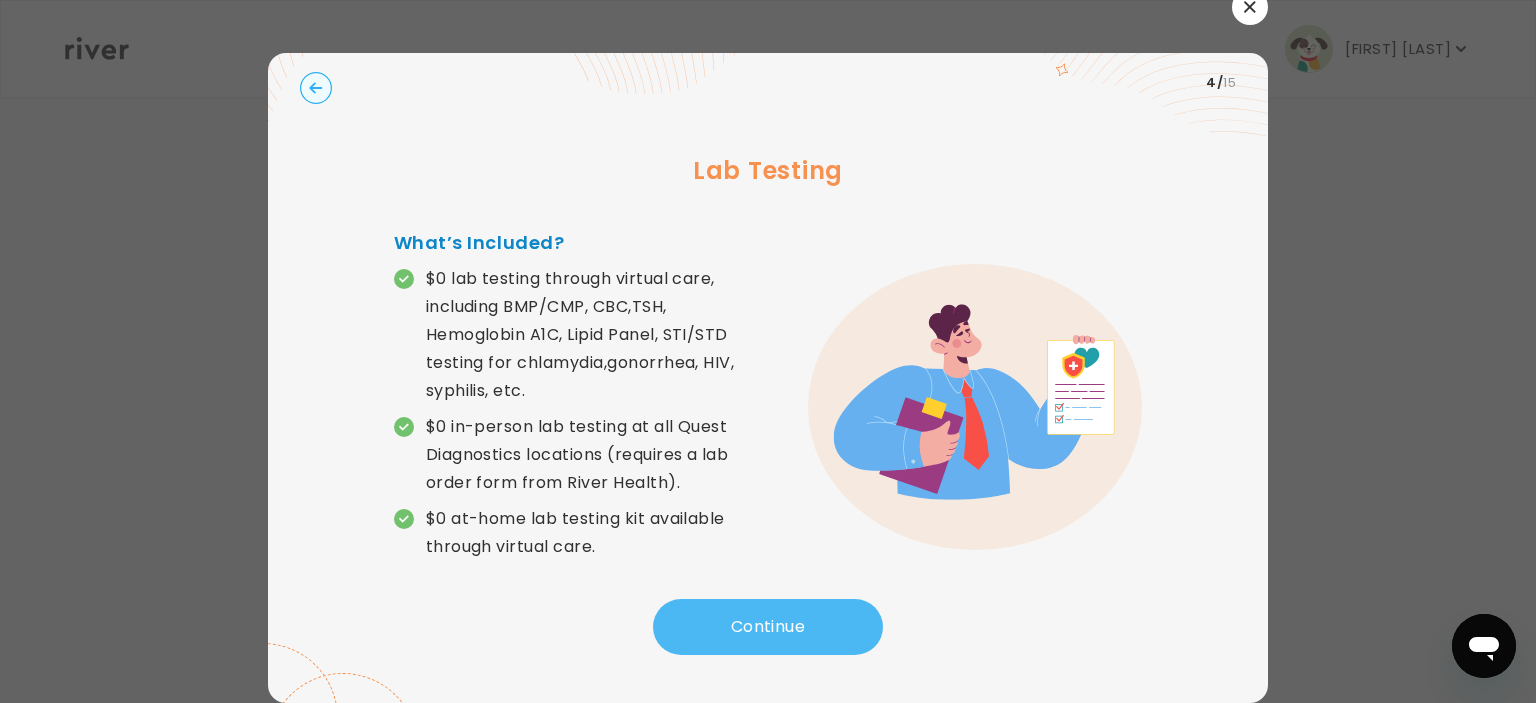 click on "Continue" at bounding box center (768, 627) 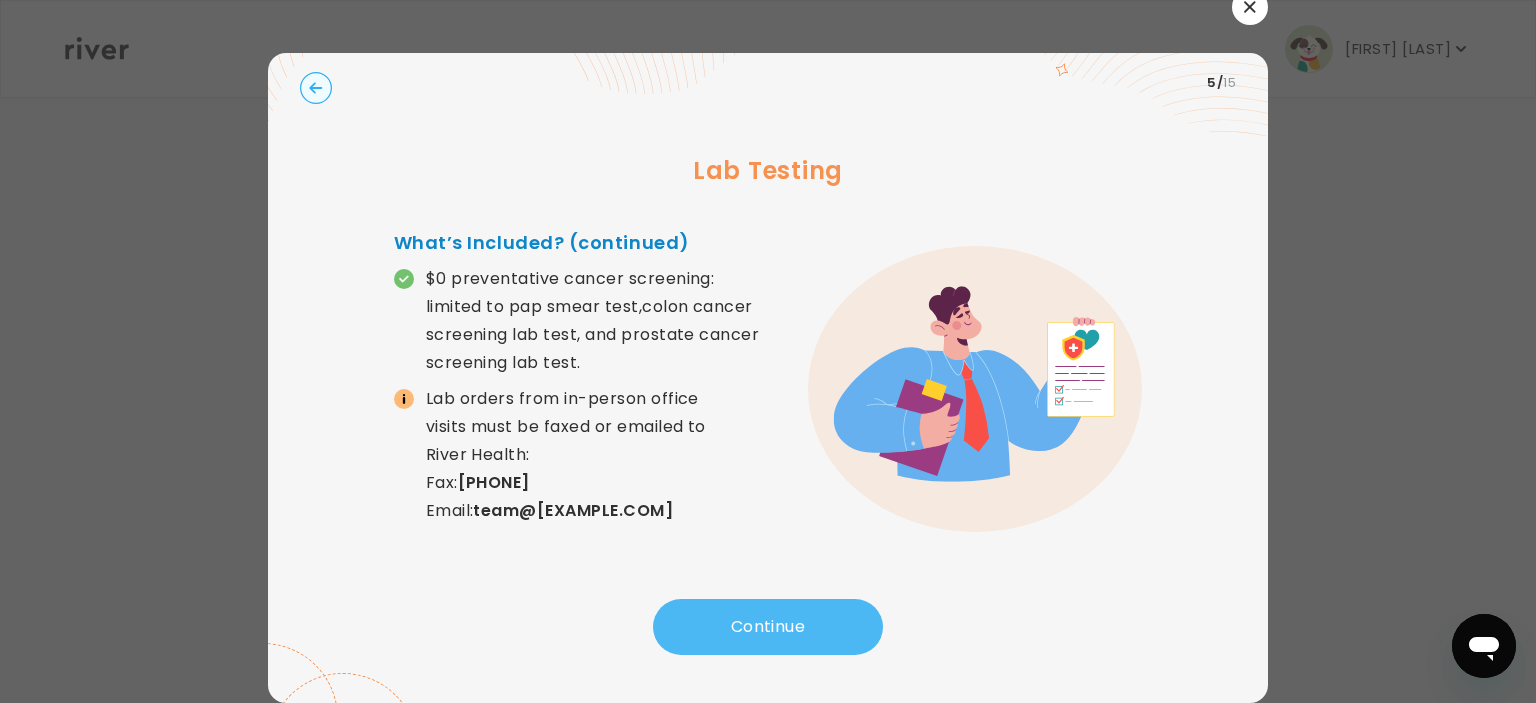 click on "Continue" at bounding box center (768, 627) 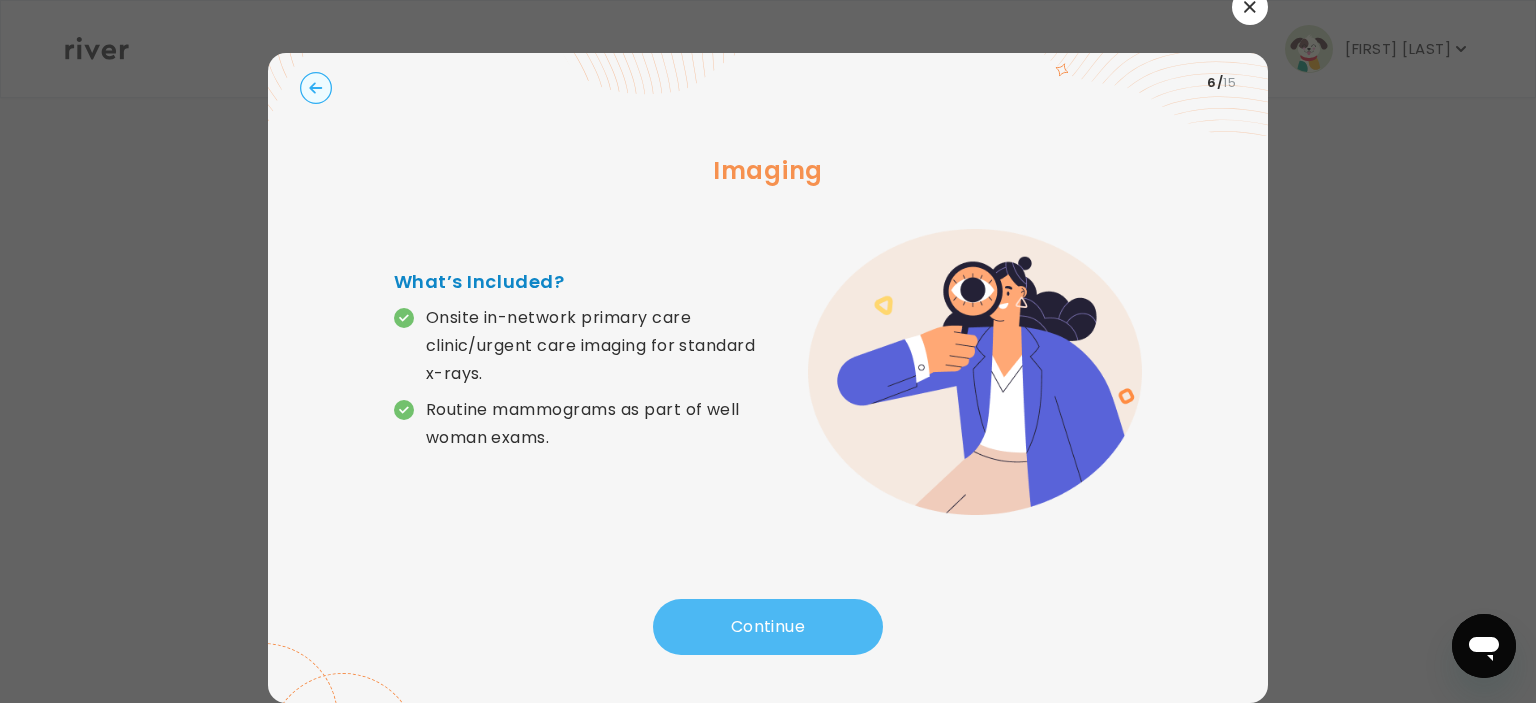 click on "Continue" at bounding box center [768, 627] 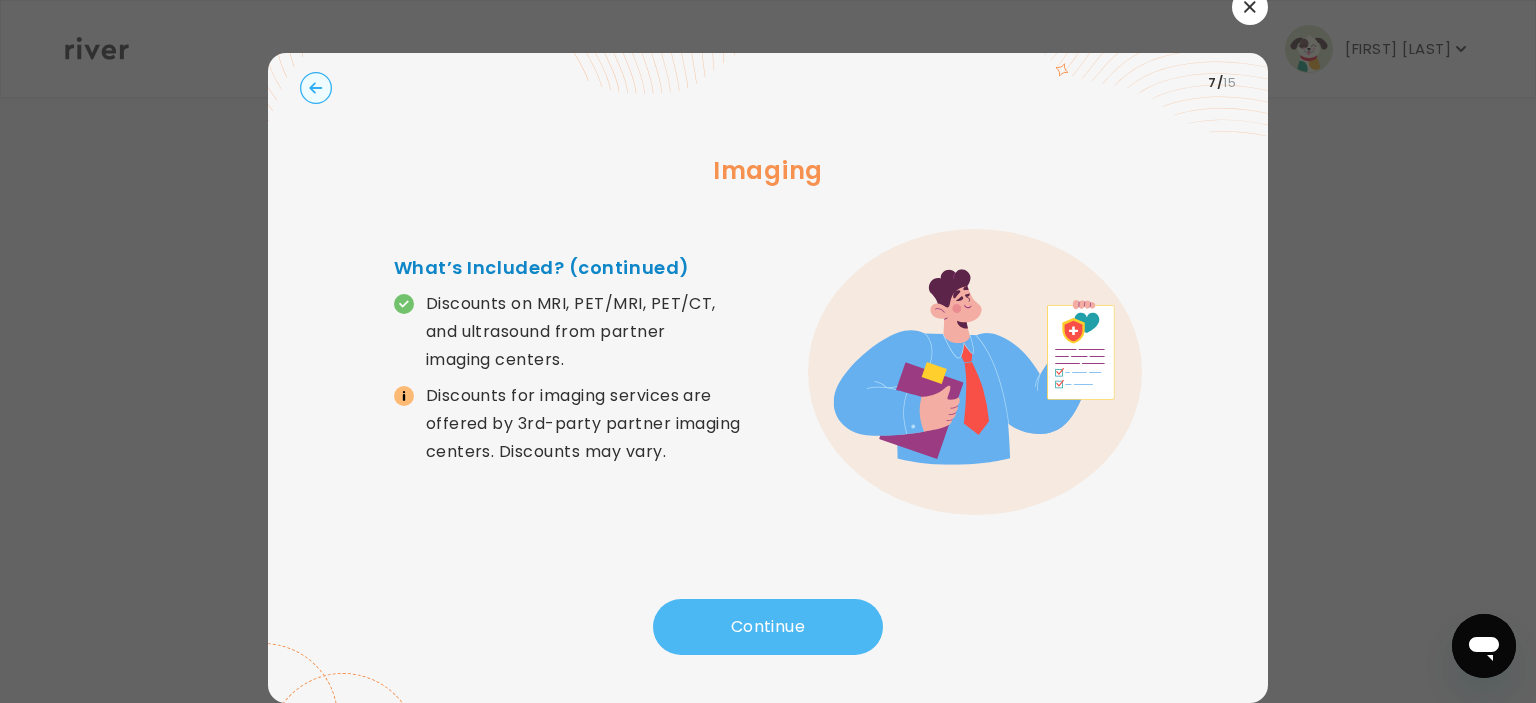 click on "Continue" at bounding box center (768, 627) 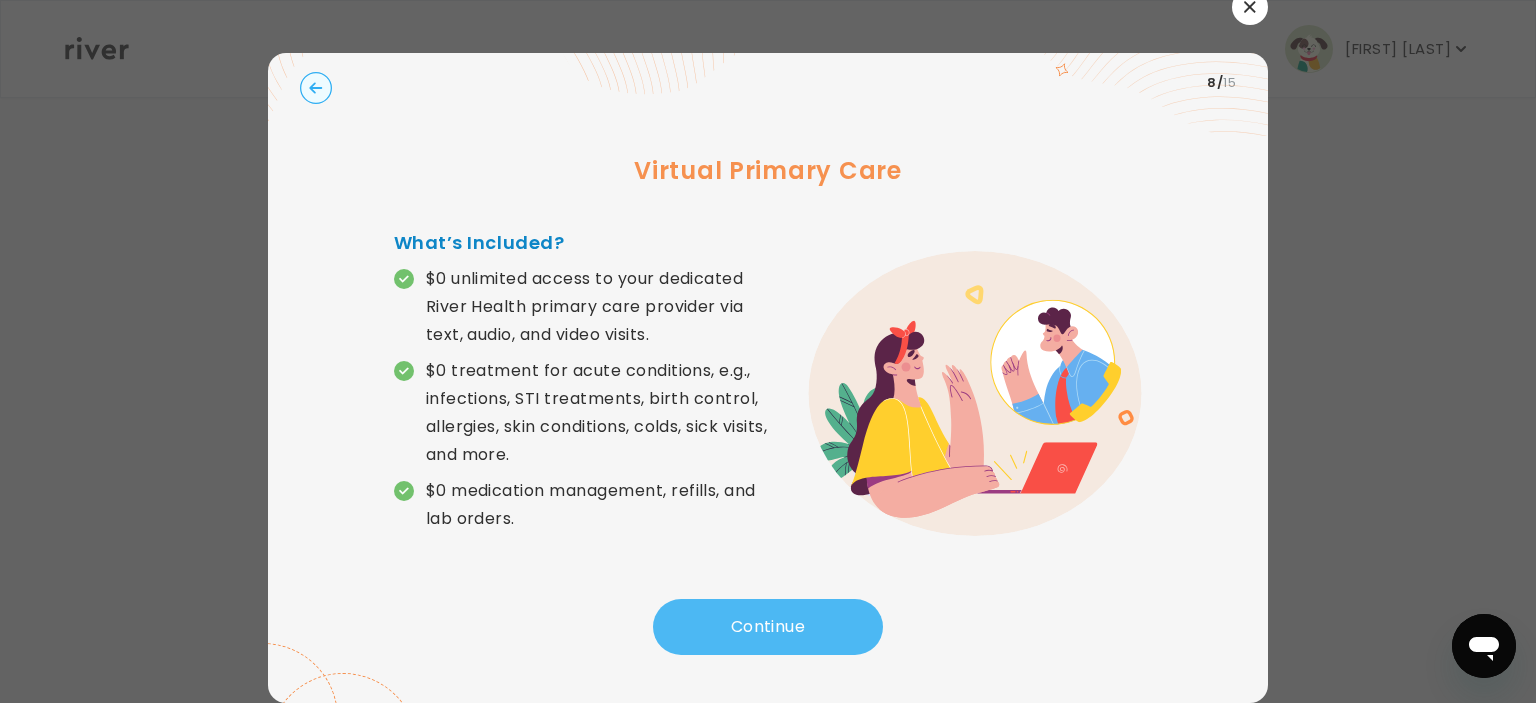 click on "Continue" at bounding box center [768, 627] 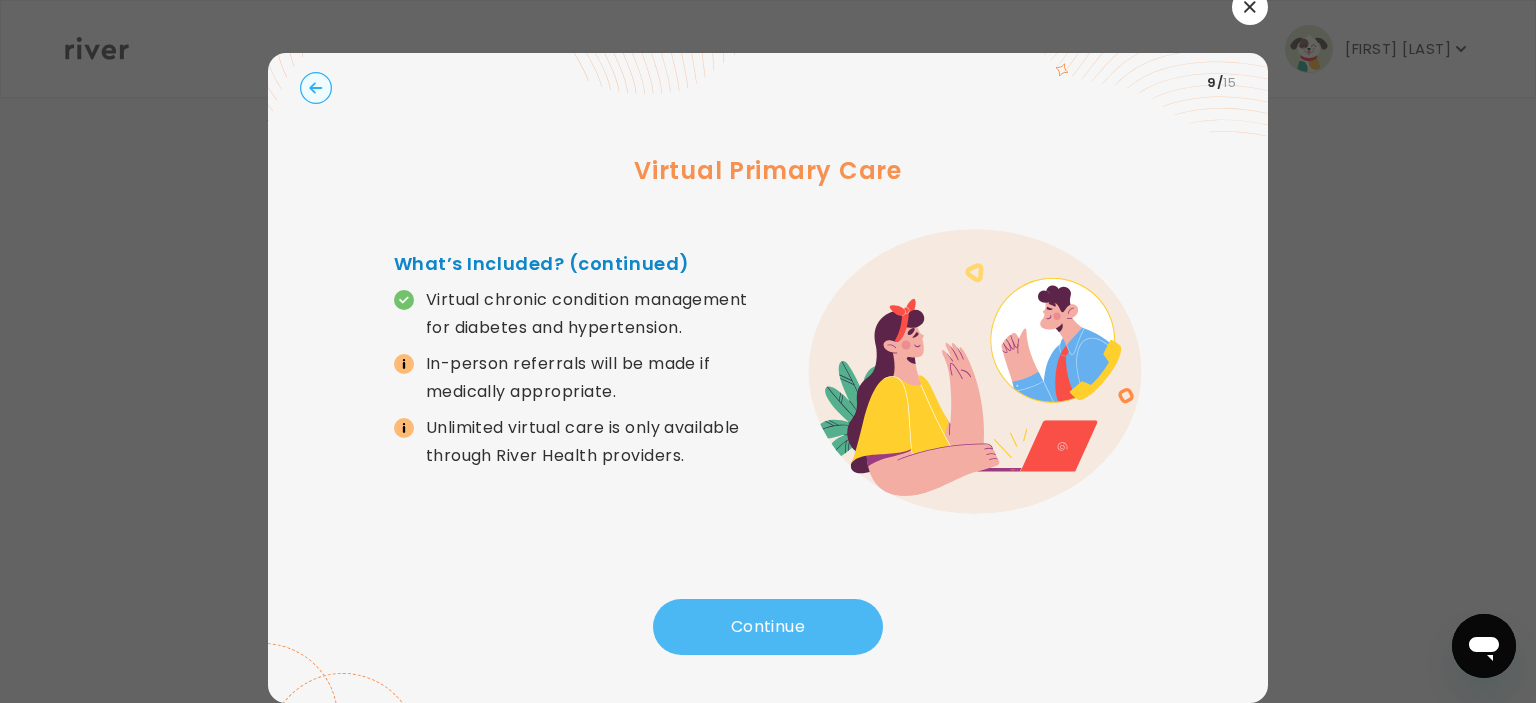 click on "Continue" at bounding box center [768, 627] 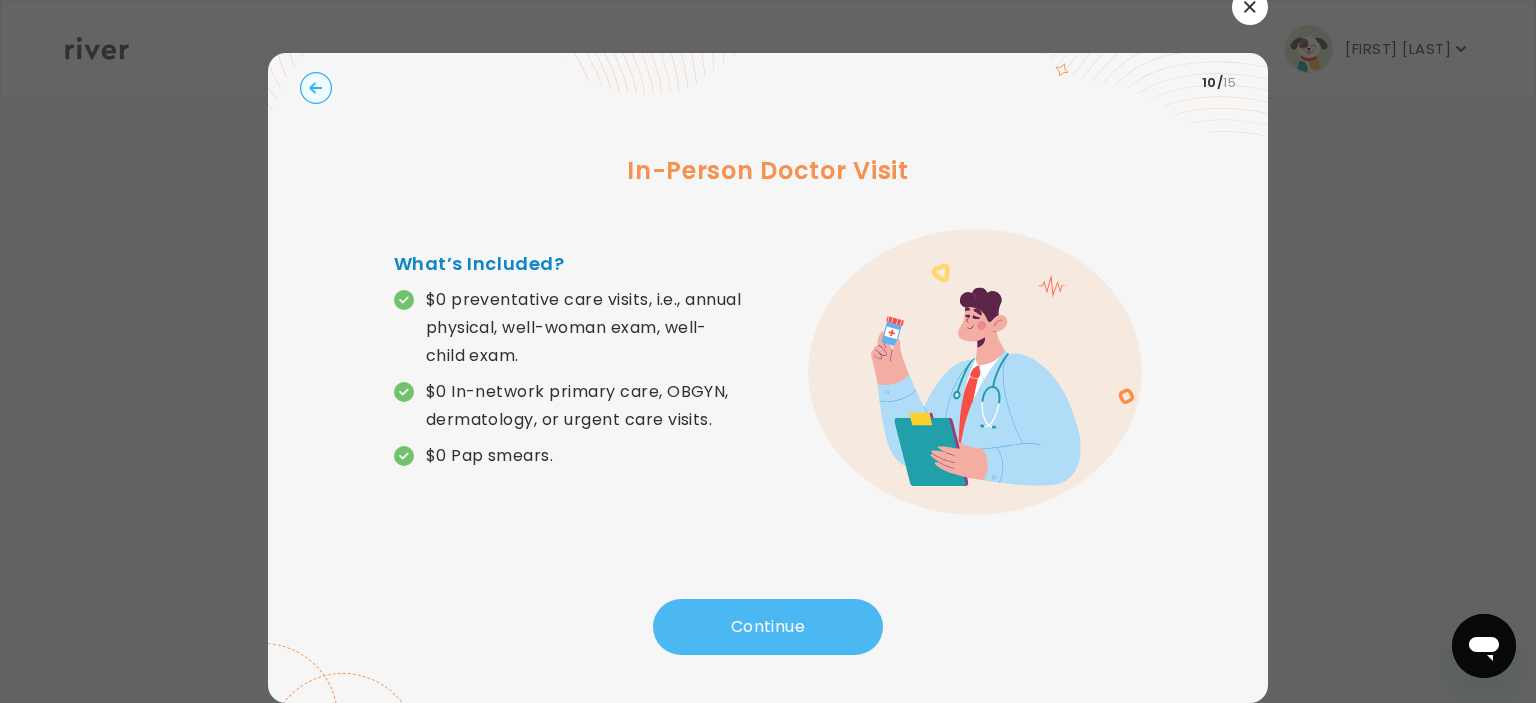 click on "Continue" at bounding box center [768, 627] 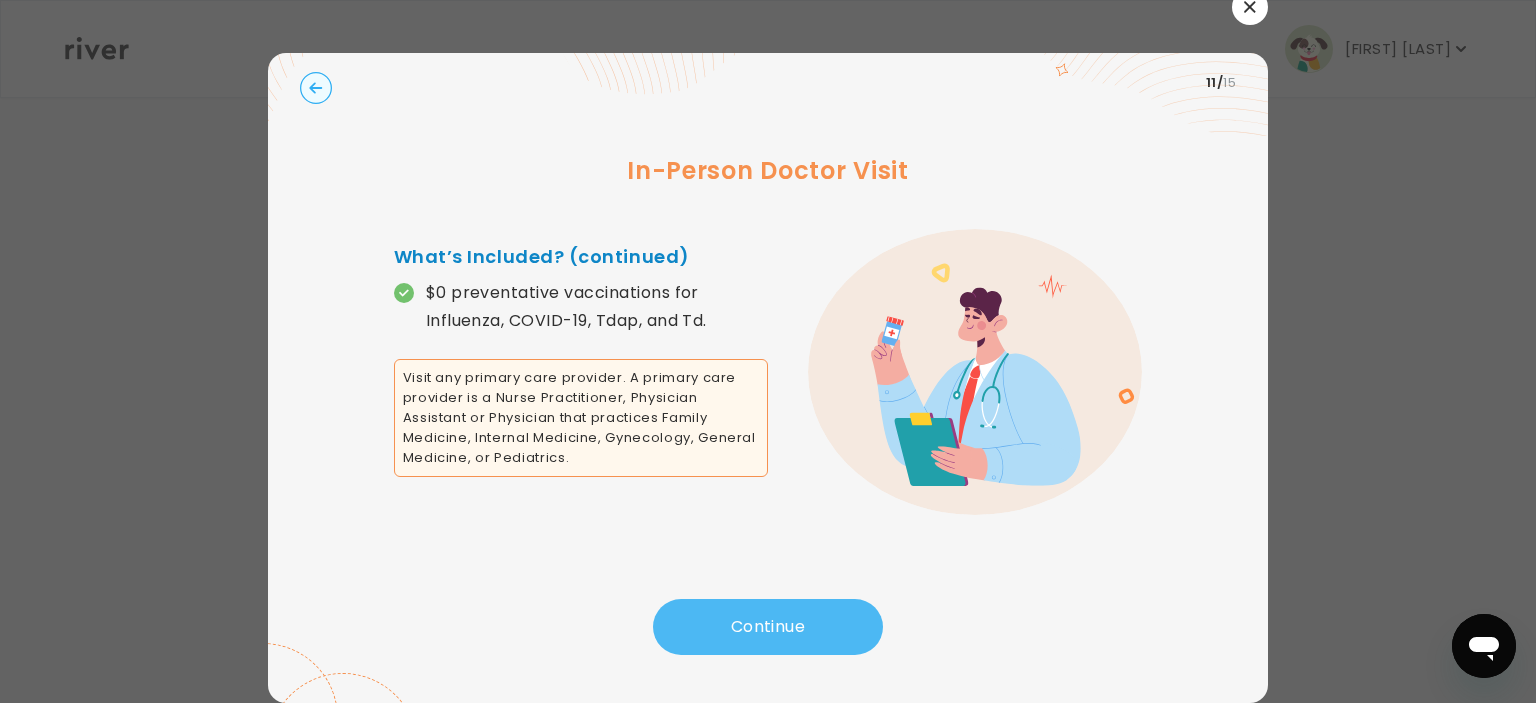 click on "Continue" at bounding box center (768, 627) 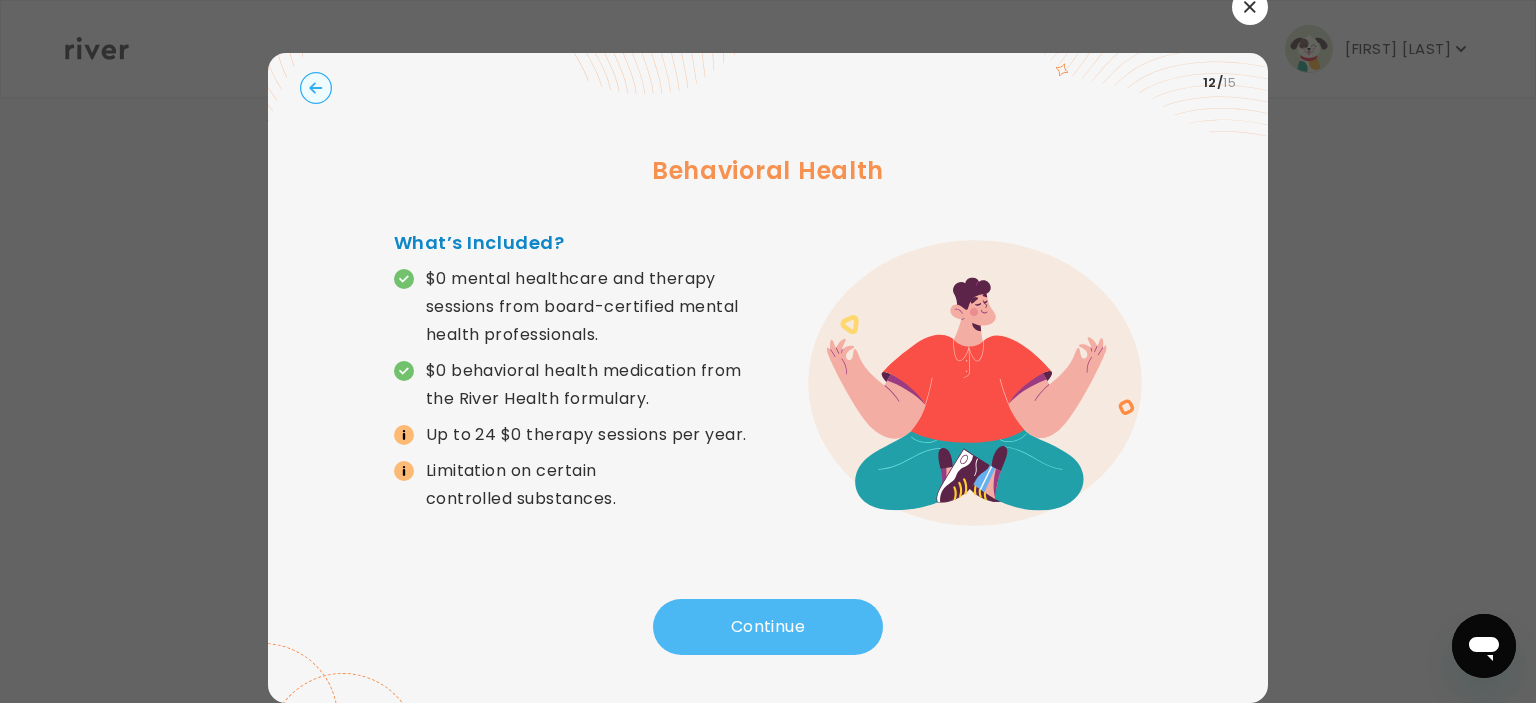 click on "Continue" at bounding box center (768, 627) 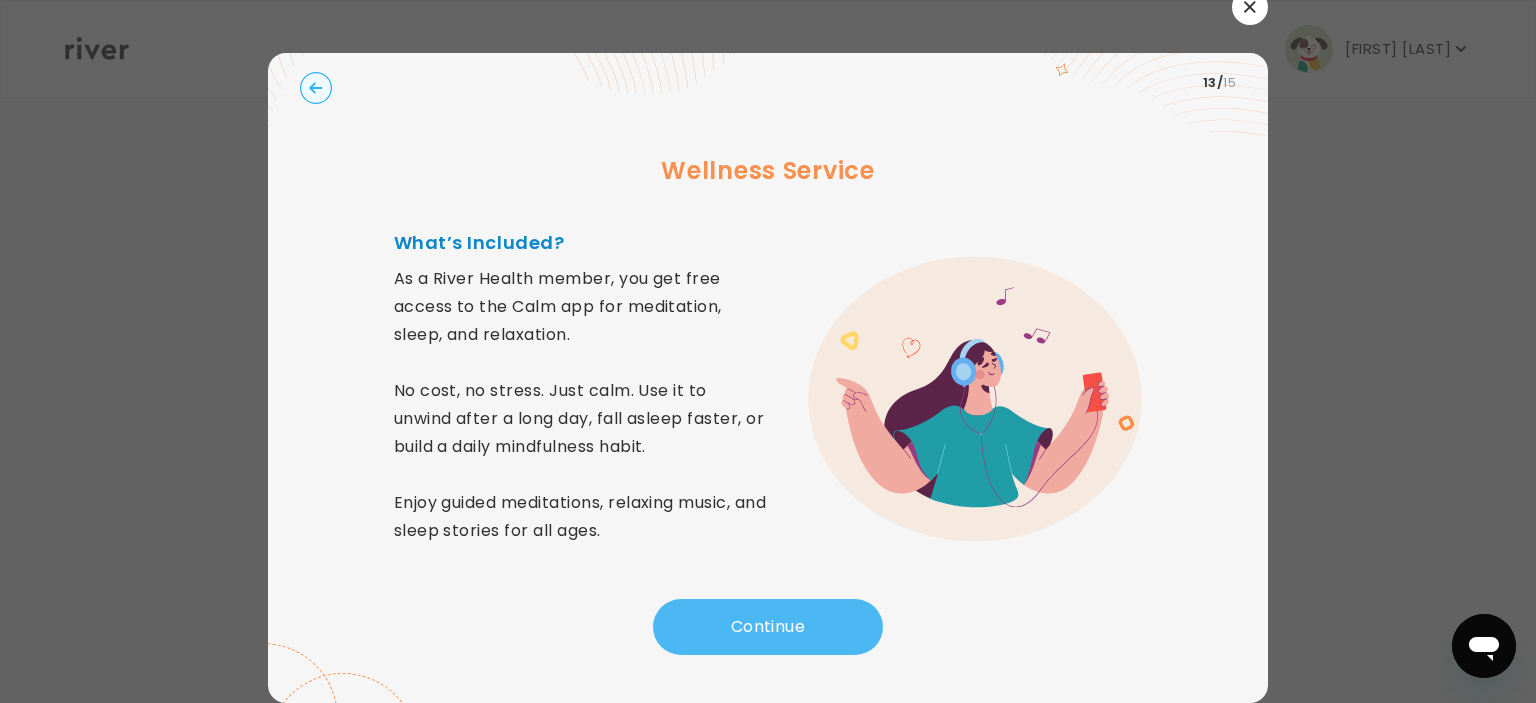 click on "Continue" at bounding box center (768, 627) 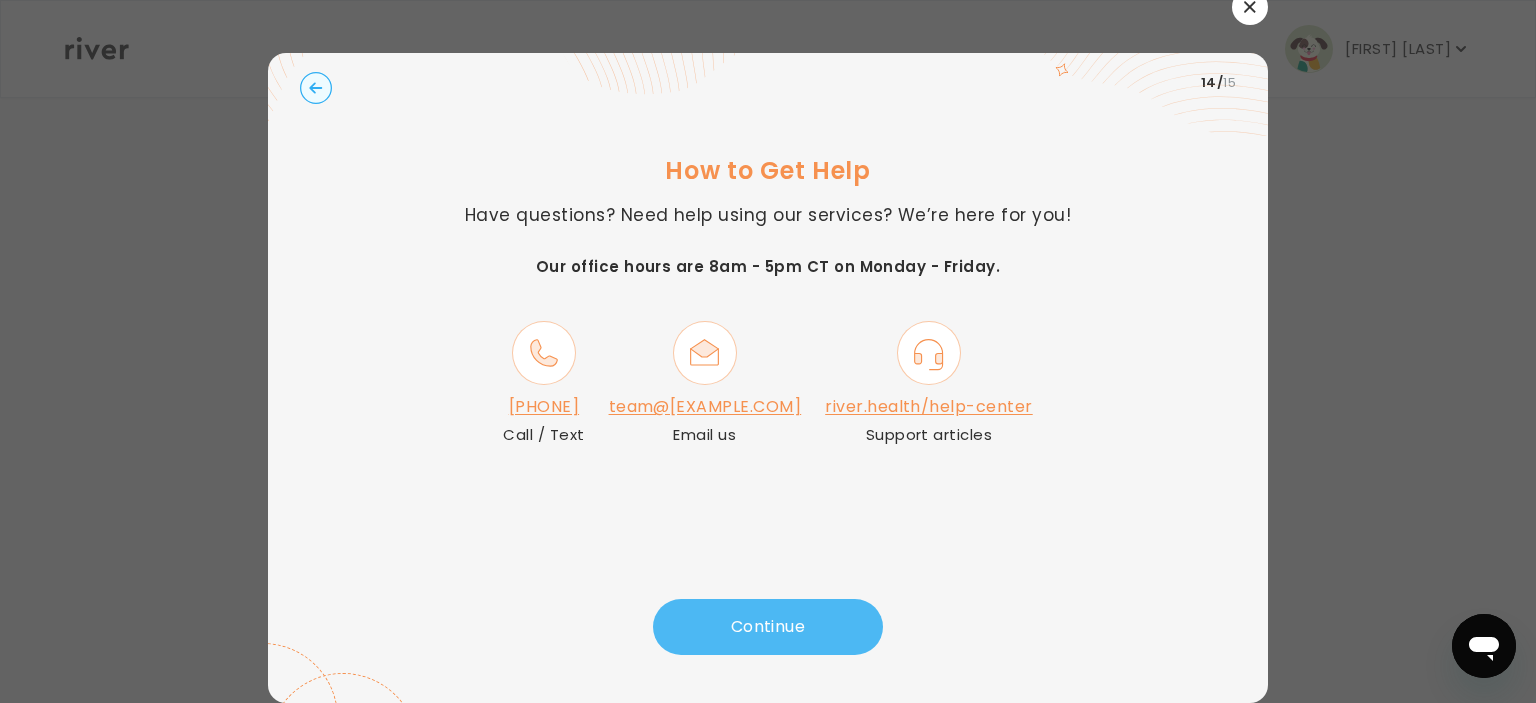 click on "Continue" at bounding box center (768, 627) 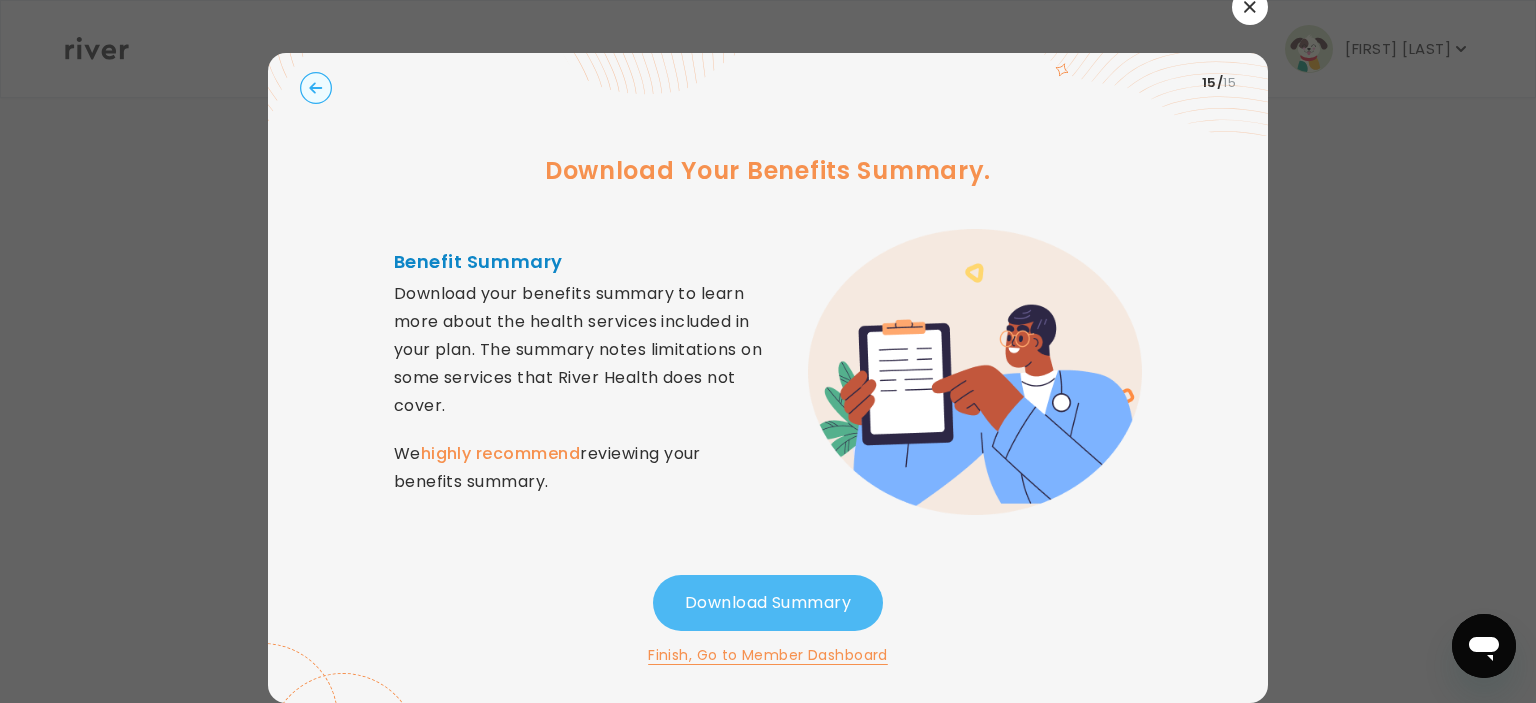 click on "Download Summary" at bounding box center [768, 603] 